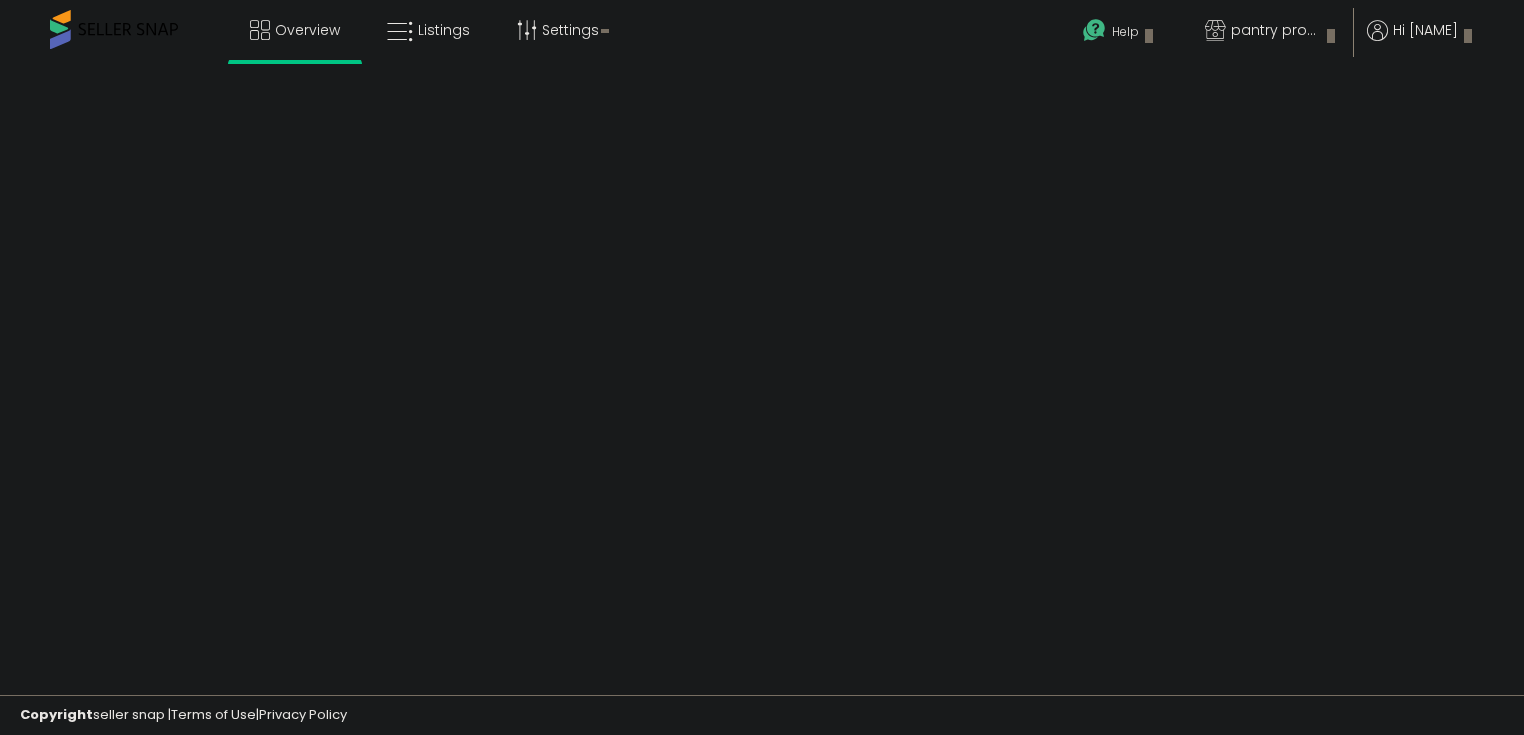 scroll, scrollTop: 0, scrollLeft: 0, axis: both 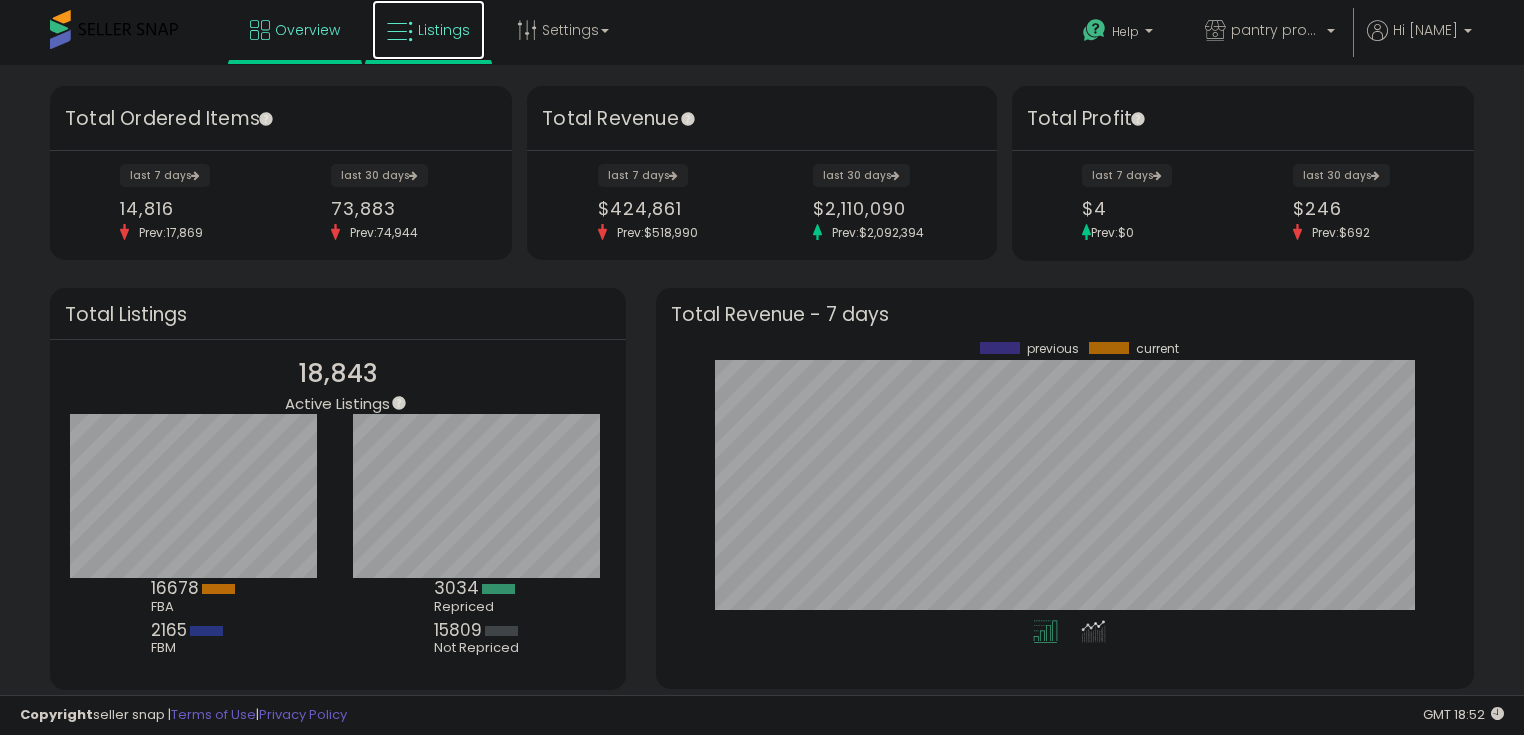 click on "Listings" at bounding box center [428, 30] 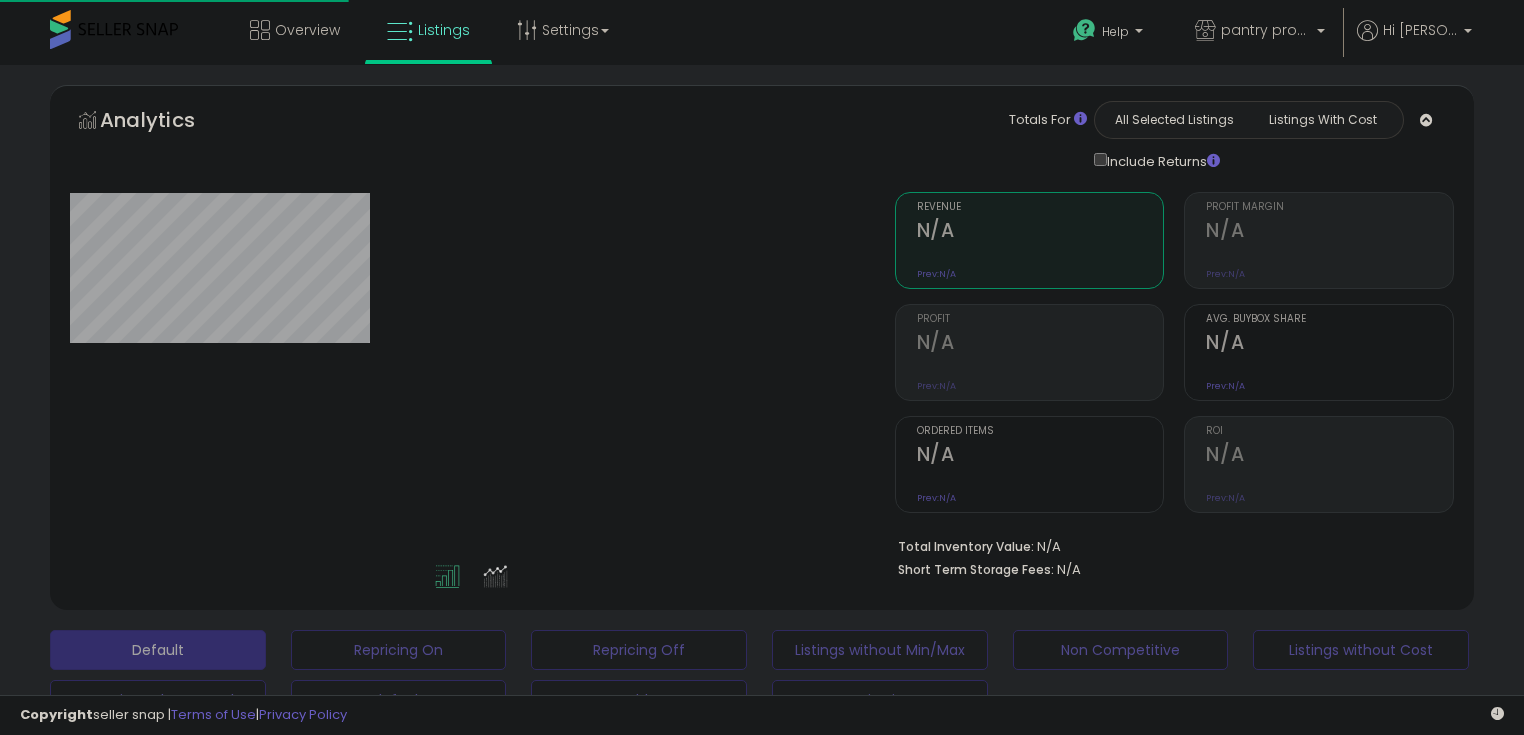 scroll, scrollTop: 0, scrollLeft: 0, axis: both 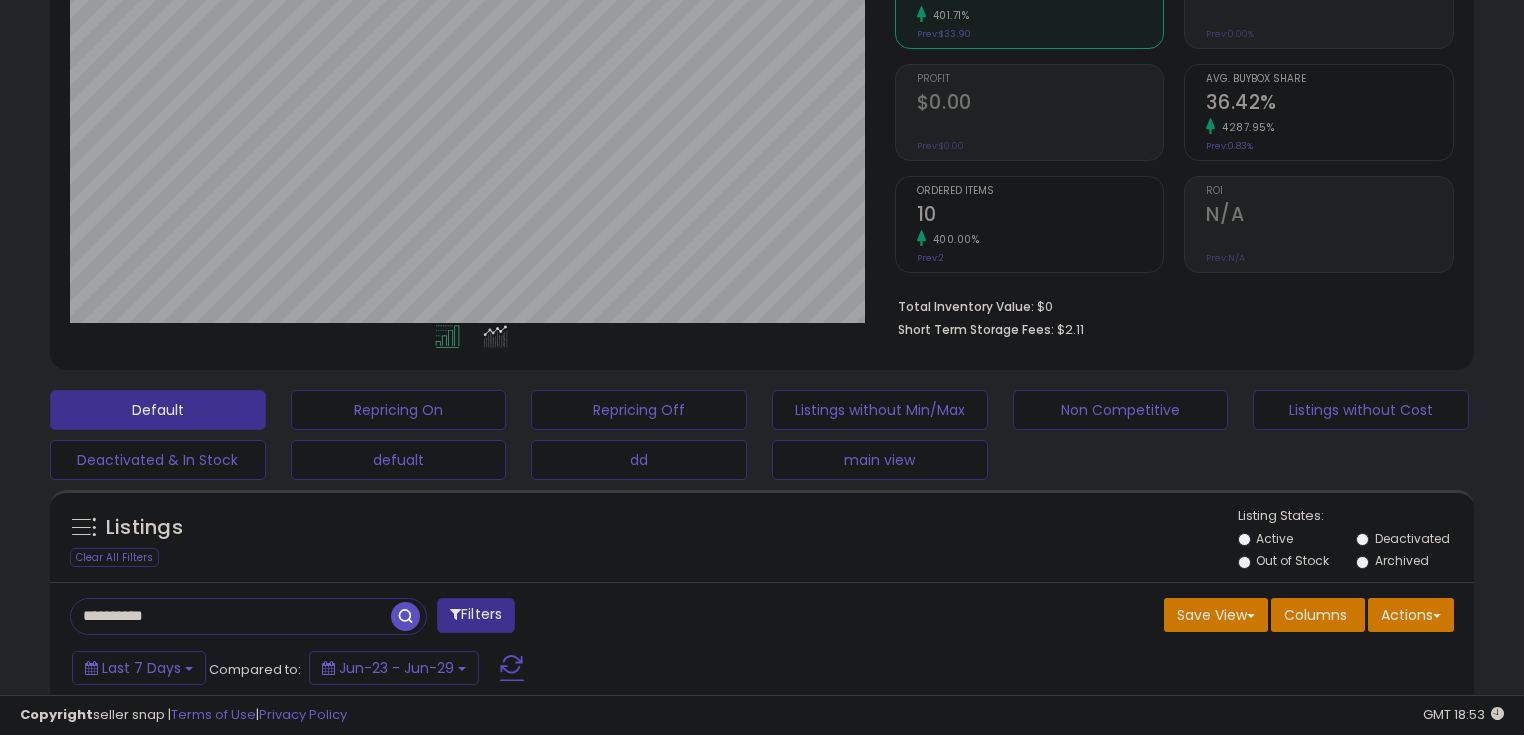 click on "**********" at bounding box center (231, 616) 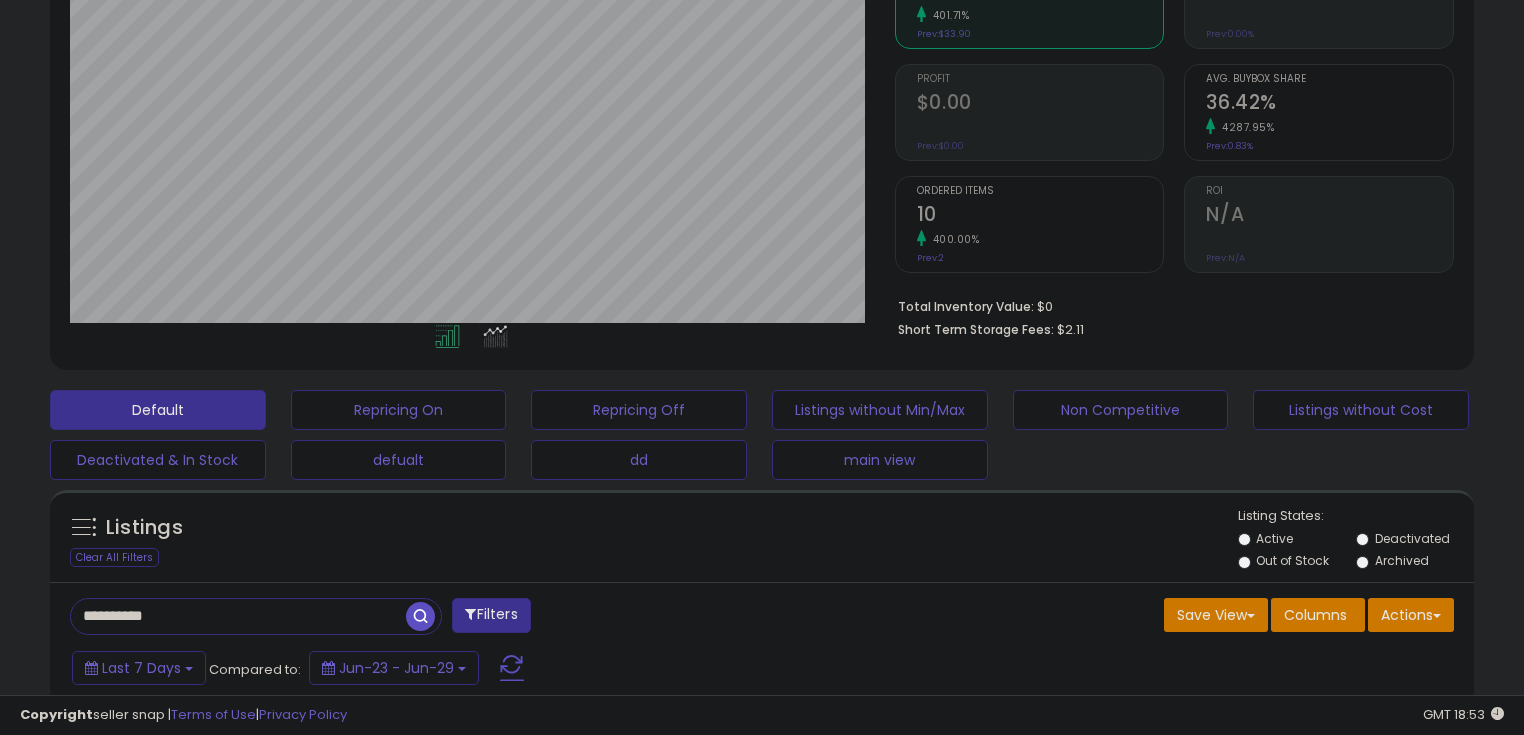 scroll, scrollTop: 999589, scrollLeft: 999168, axis: both 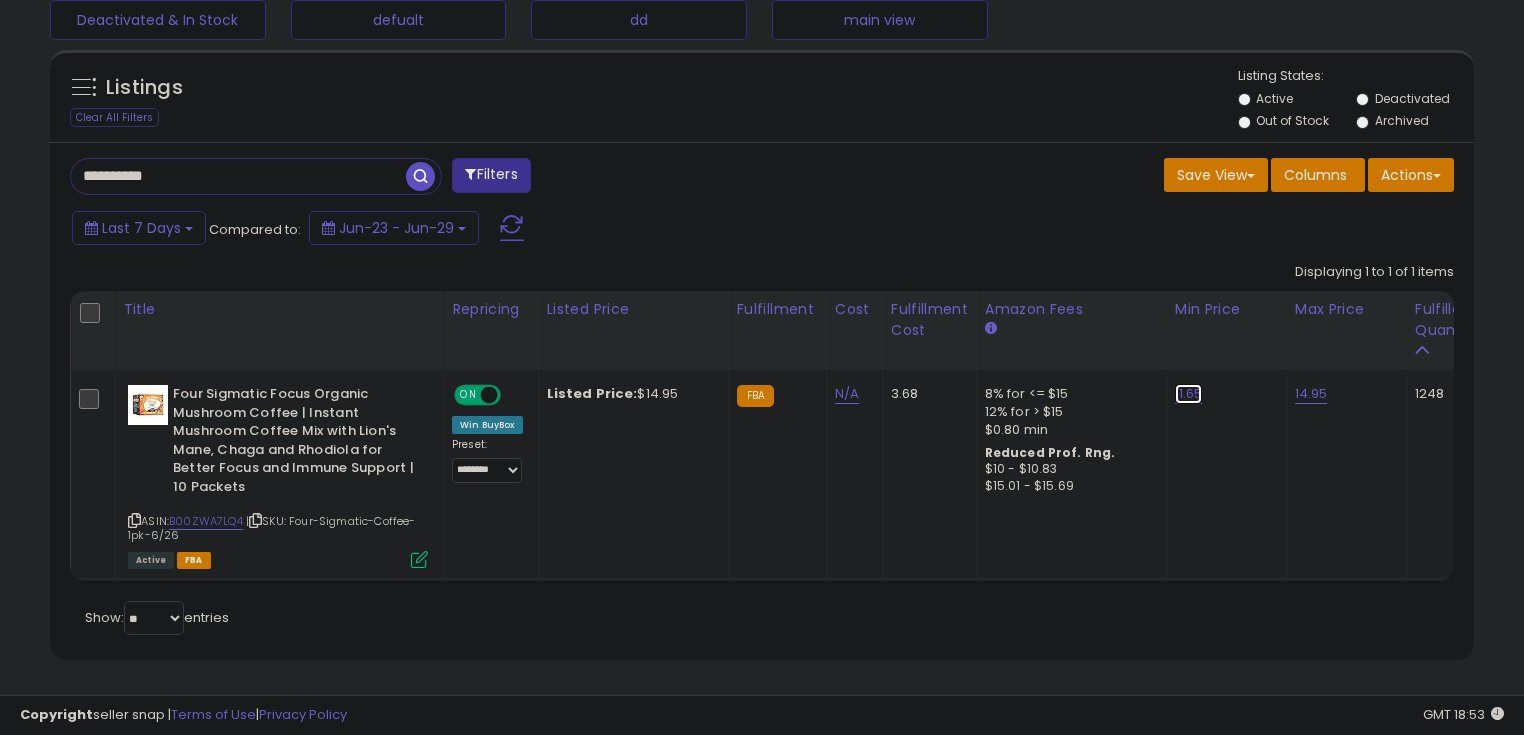 drag, startPoint x: 1192, startPoint y: 387, endPoint x: 1158, endPoint y: 379, distance: 34.928497 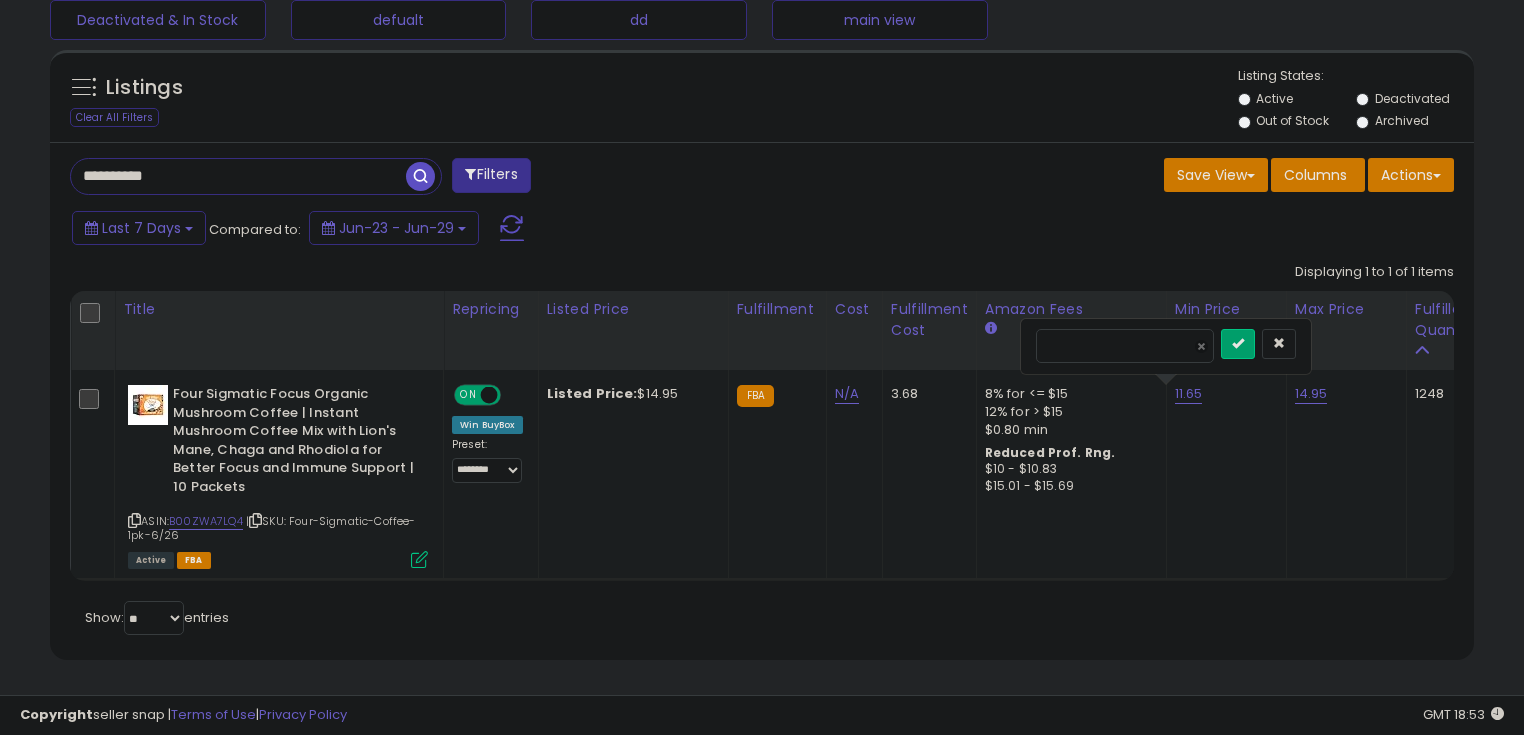 drag, startPoint x: 1037, startPoint y: 333, endPoint x: 1014, endPoint y: 329, distance: 23.345236 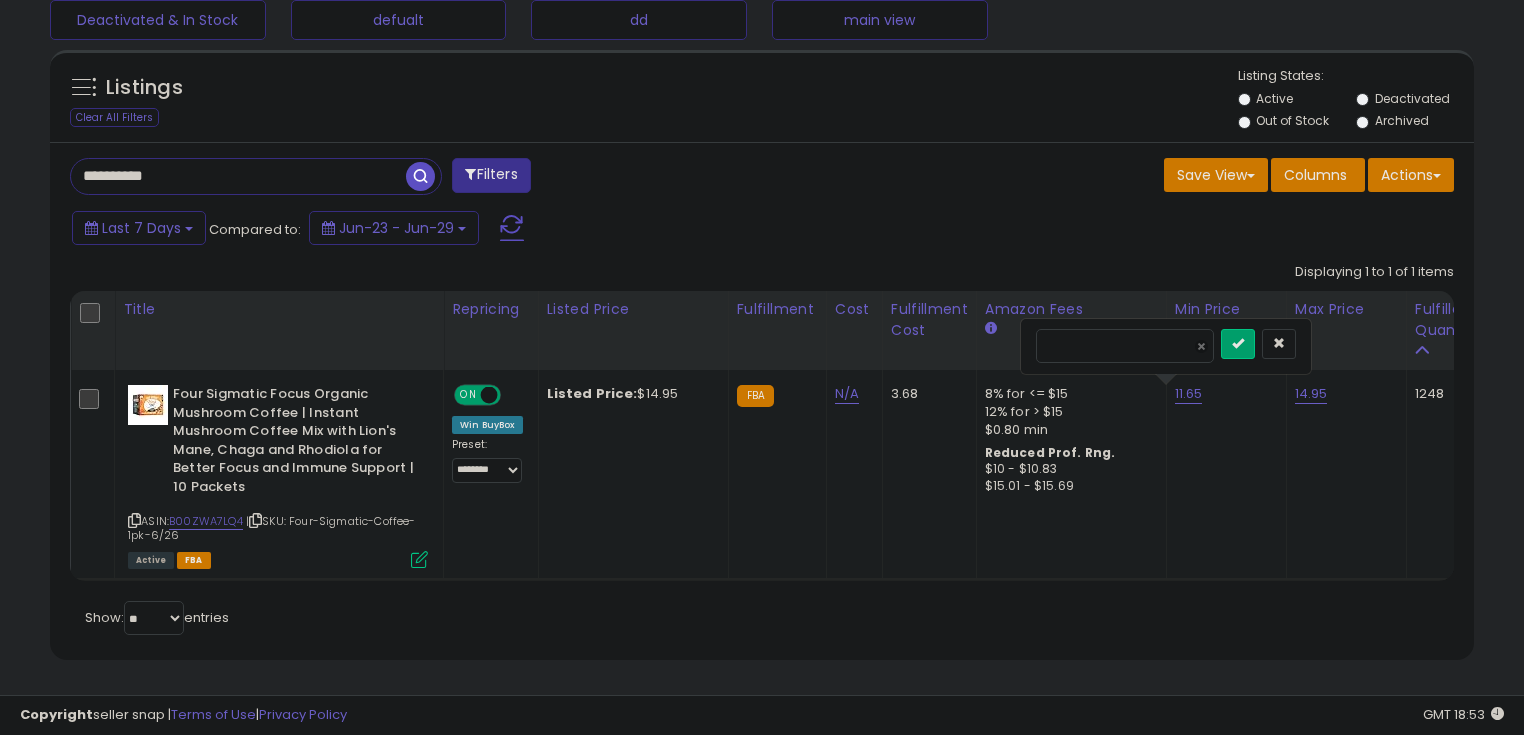 drag, startPoint x: 1084, startPoint y: 324, endPoint x: 1005, endPoint y: 320, distance: 79.101204 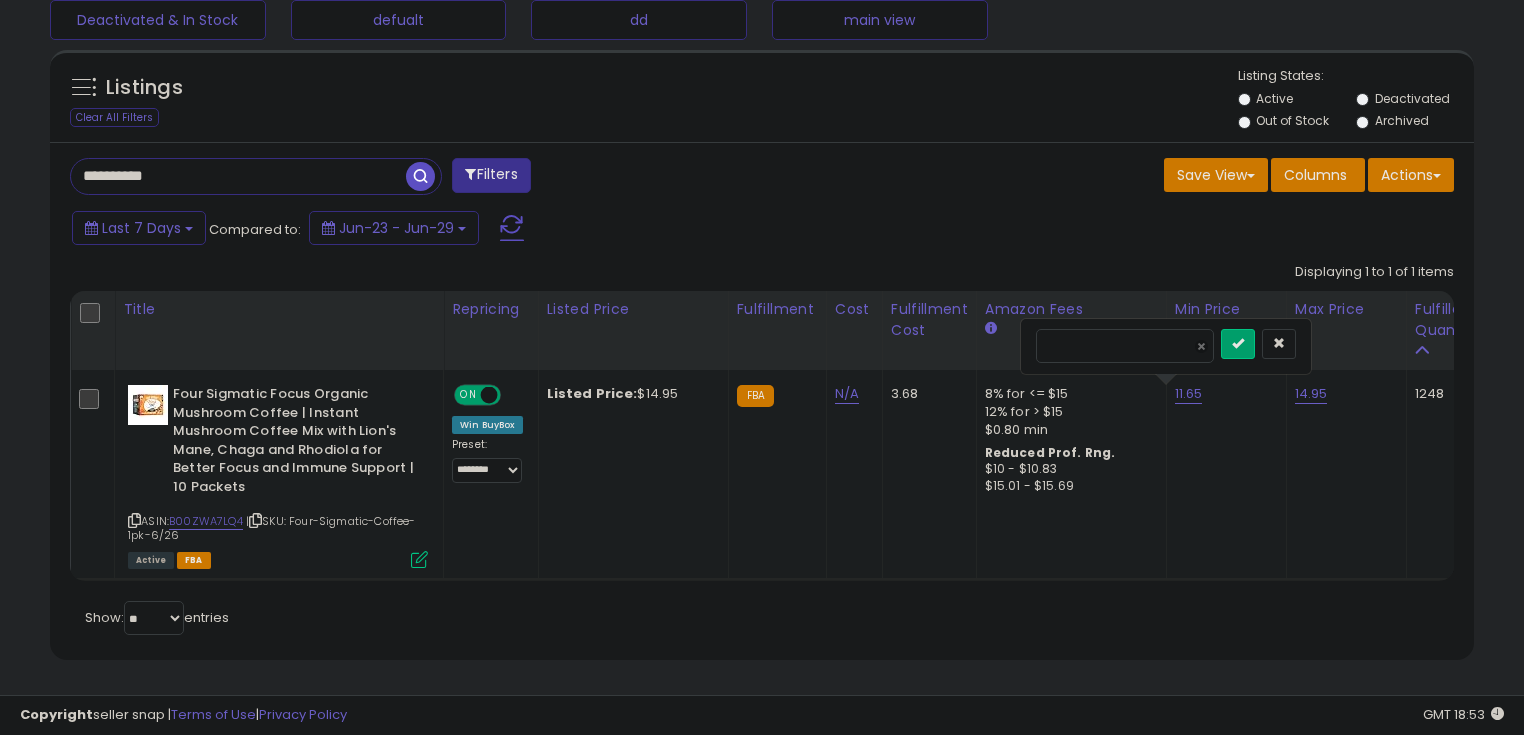 click at bounding box center [1238, 344] 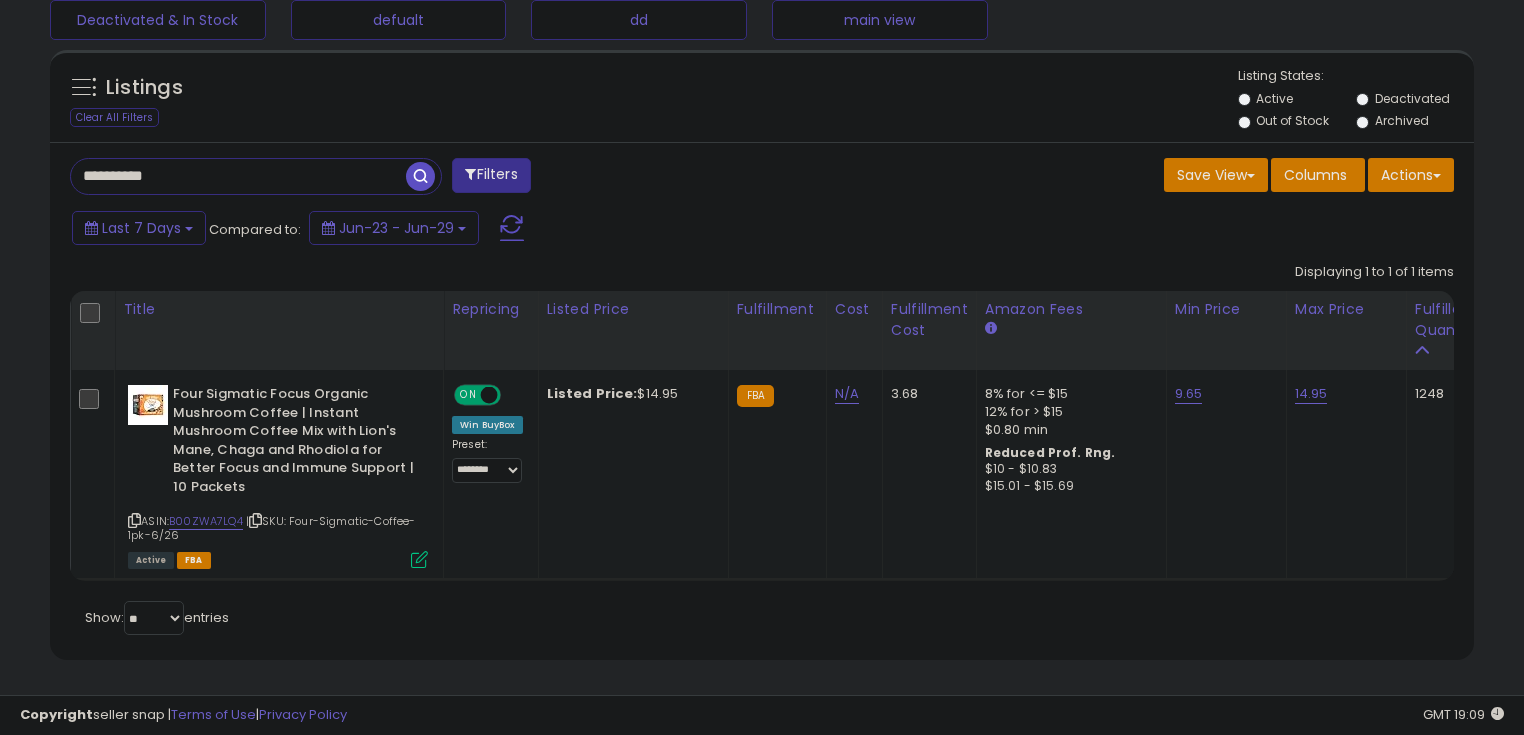 click on "**********" at bounding box center [238, 176] 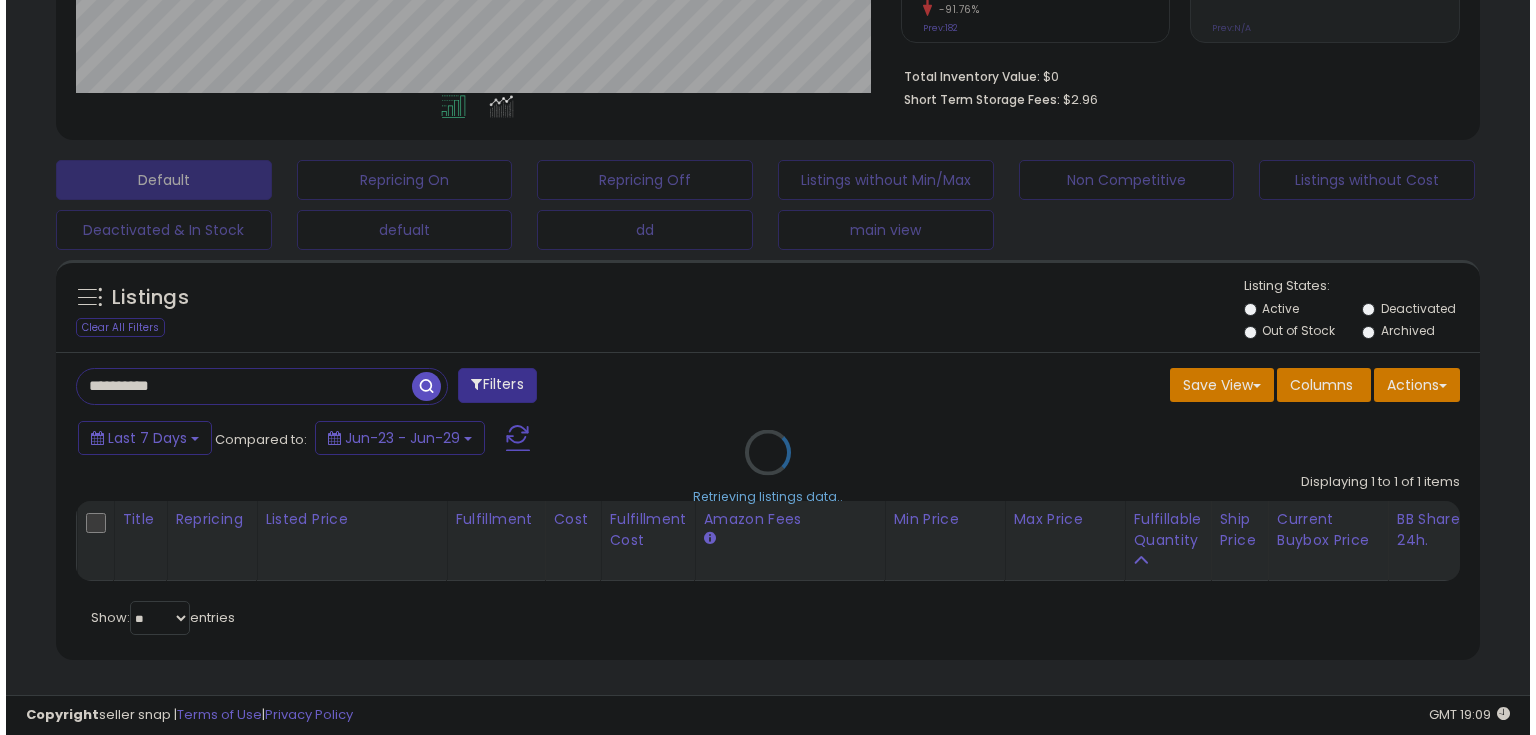 scroll, scrollTop: 480, scrollLeft: 0, axis: vertical 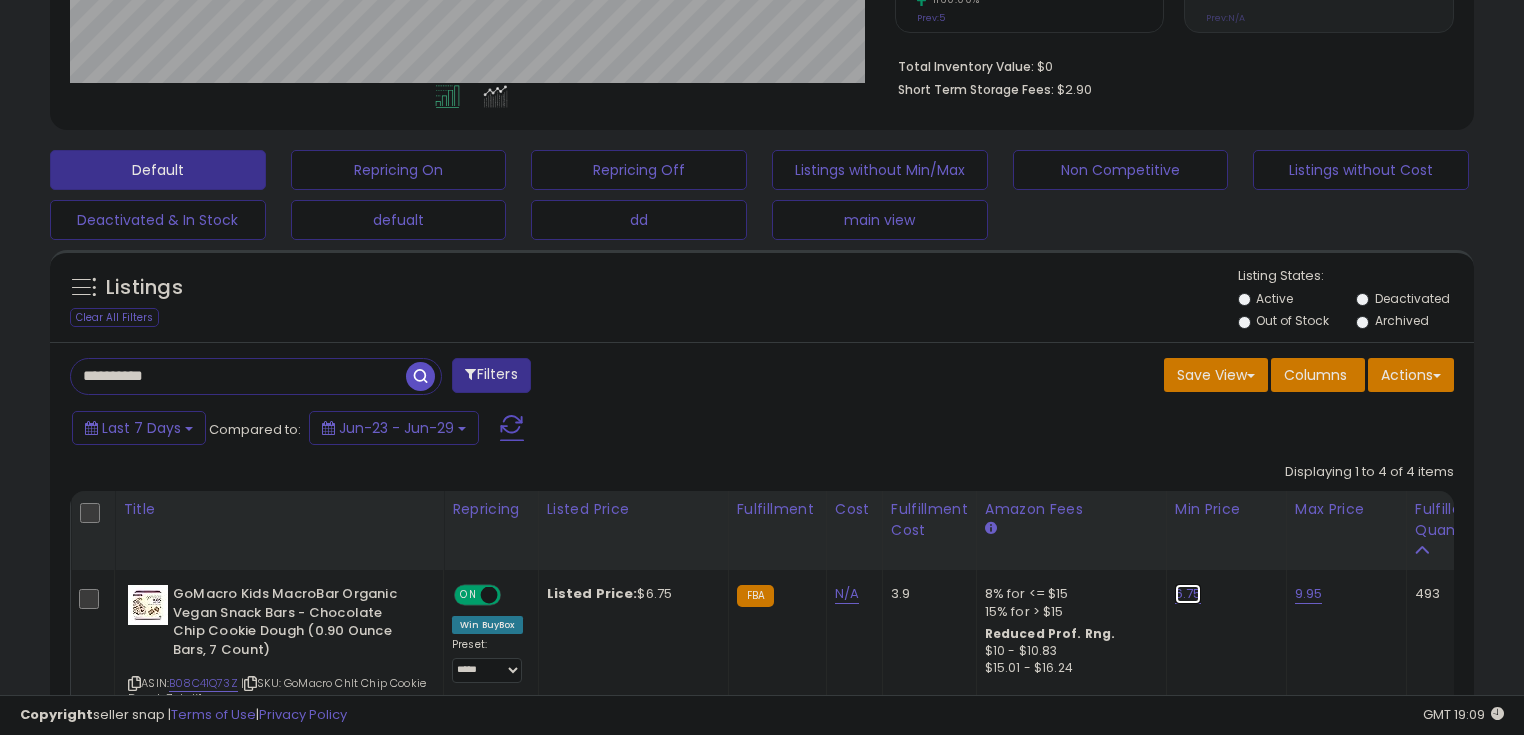 click on "6.75" at bounding box center (1188, 594) 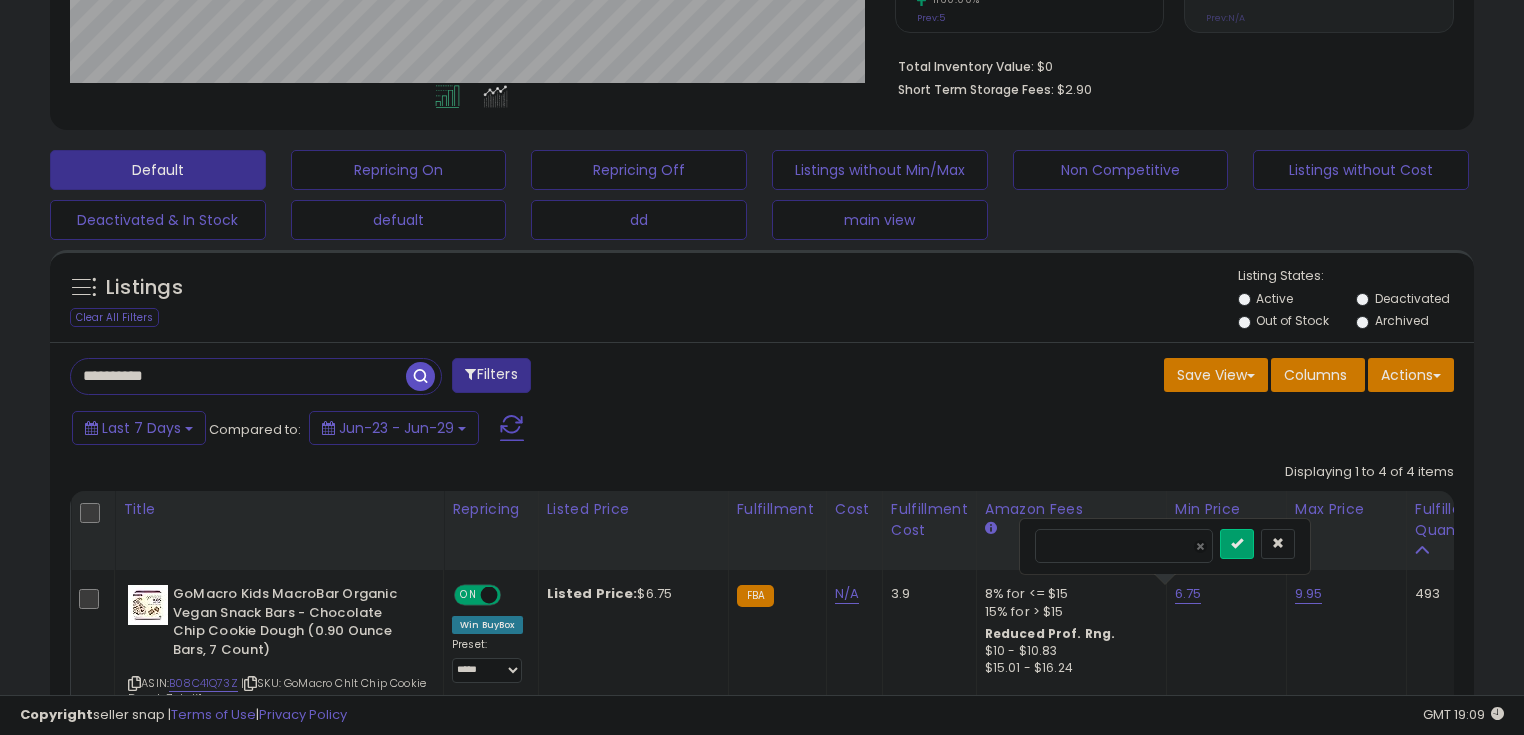 drag, startPoint x: 1055, startPoint y: 539, endPoint x: 1036, endPoint y: 541, distance: 19.104973 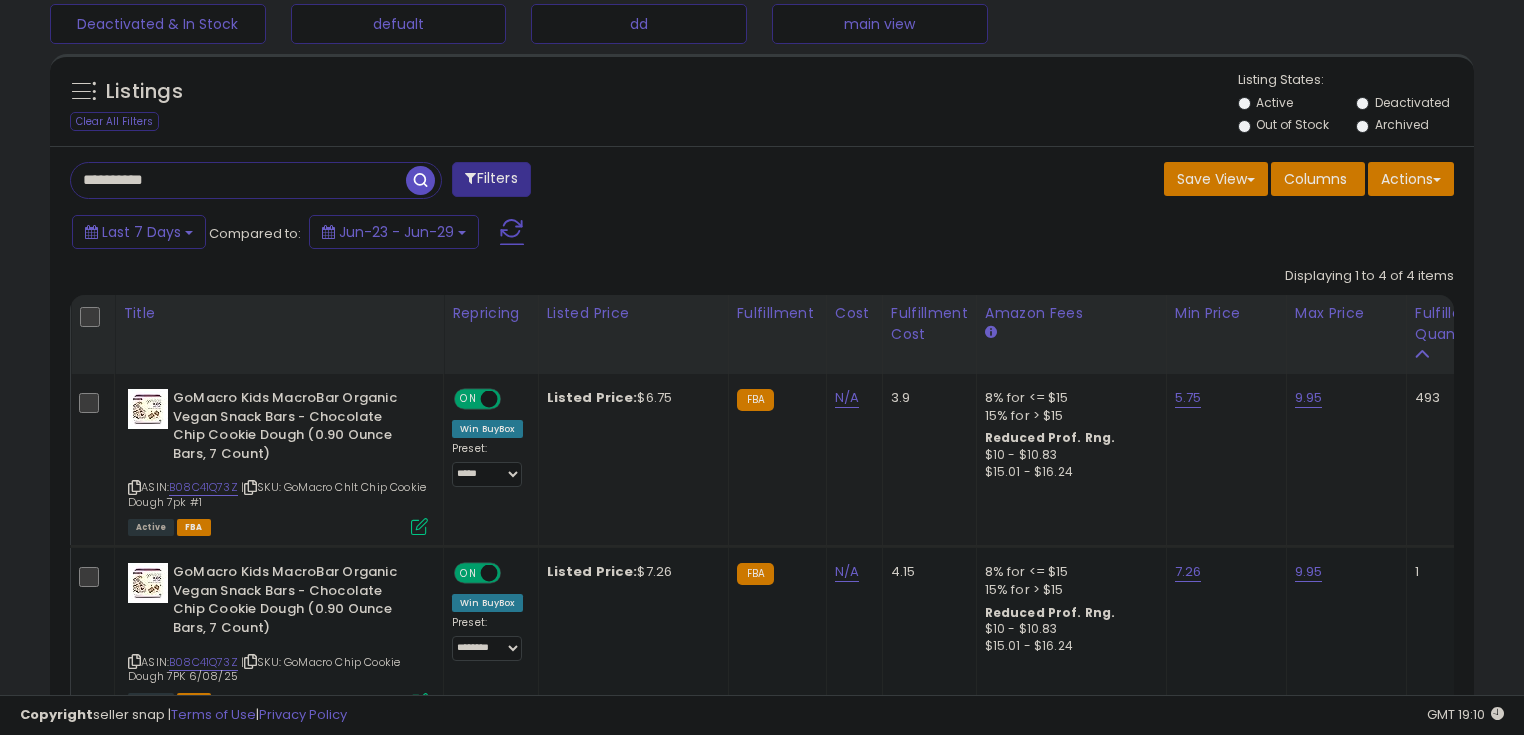 scroll, scrollTop: 800, scrollLeft: 0, axis: vertical 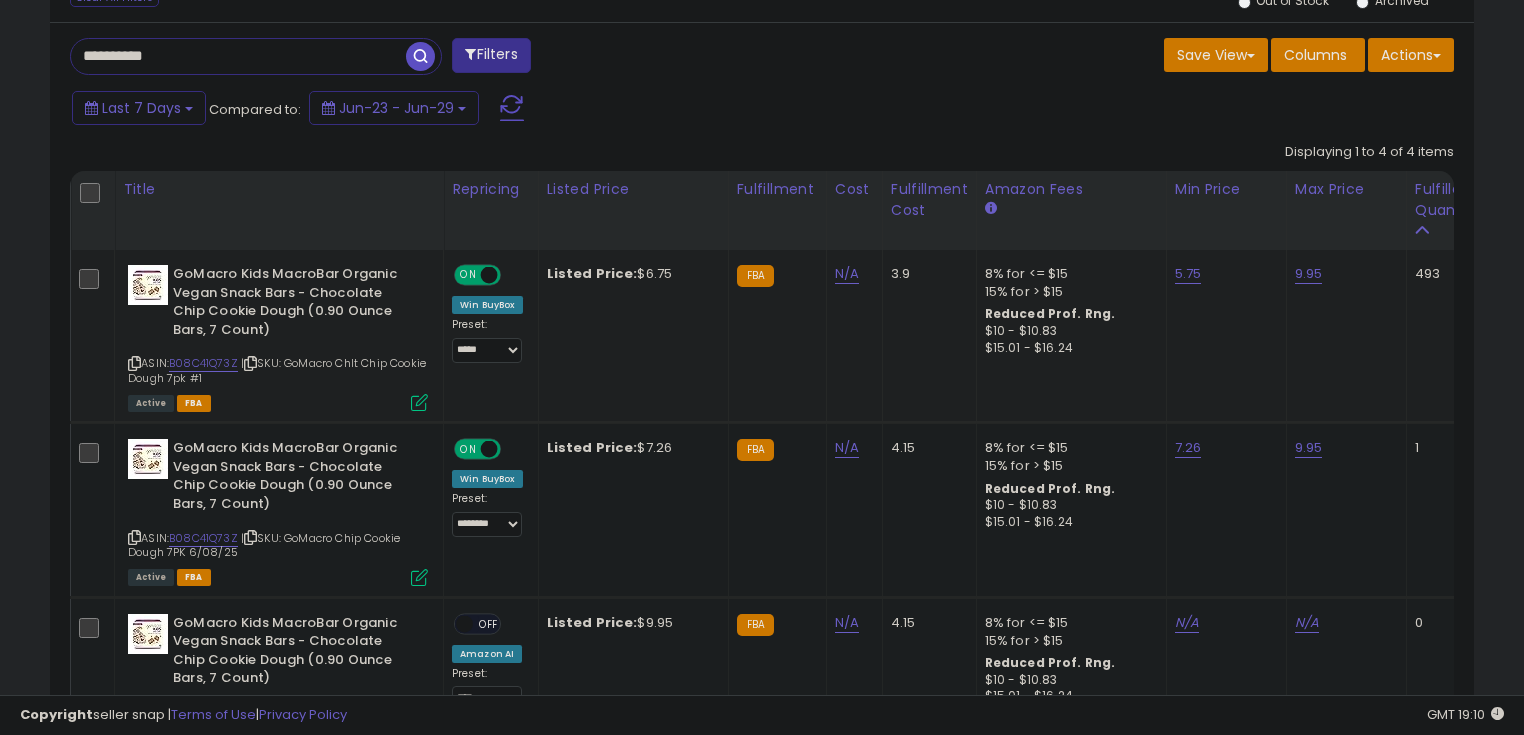 click on "**********" at bounding box center (238, 56) 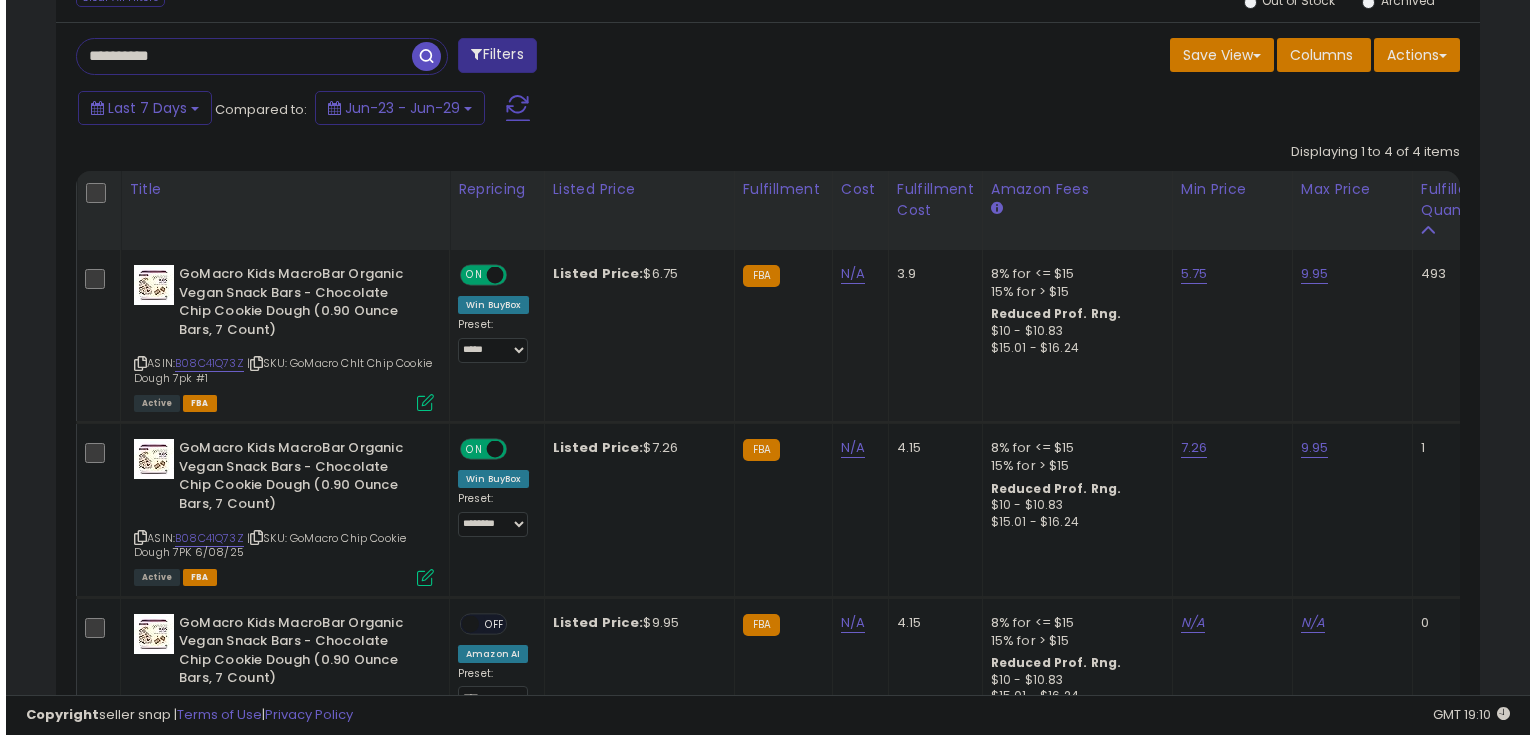 scroll, scrollTop: 480, scrollLeft: 0, axis: vertical 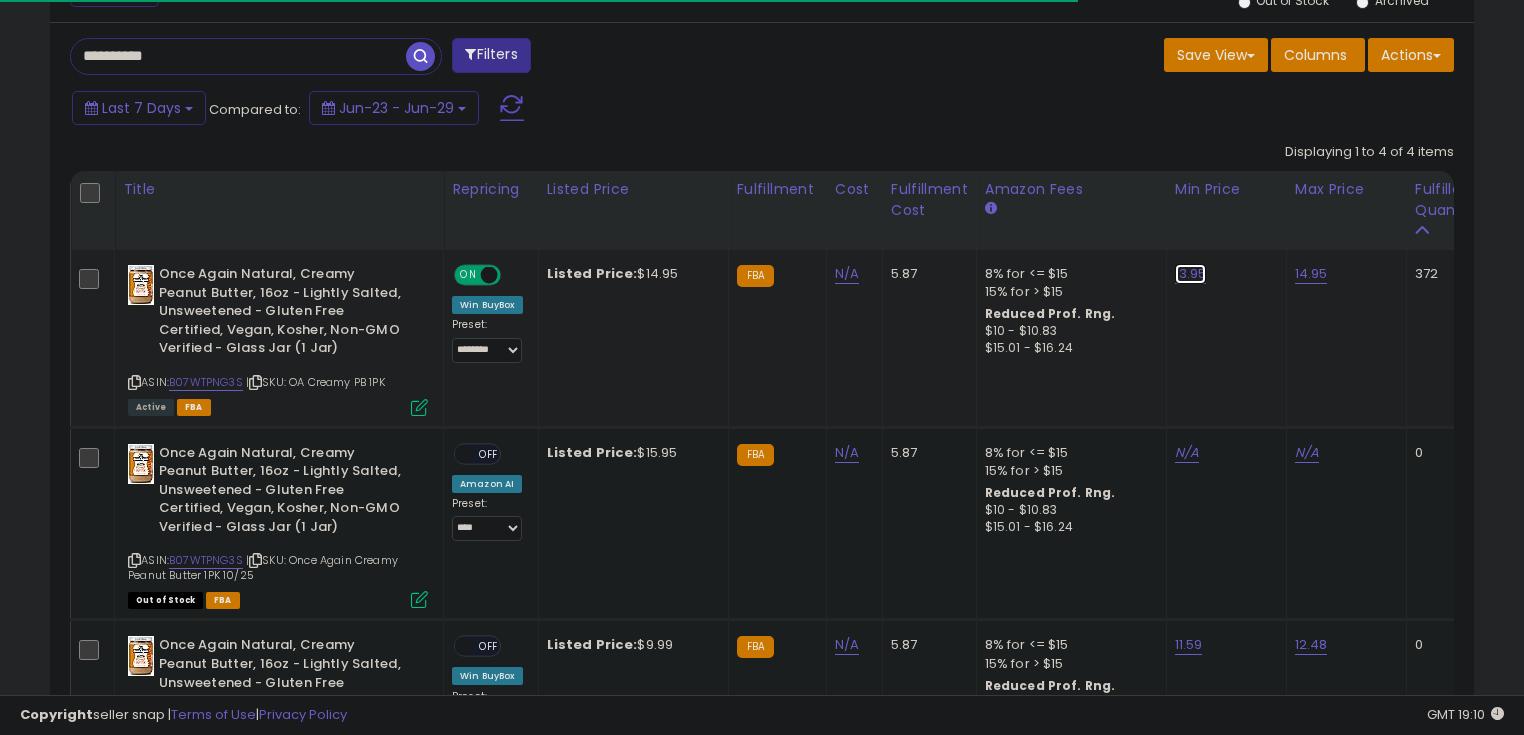 click on "13.95" at bounding box center [1191, 274] 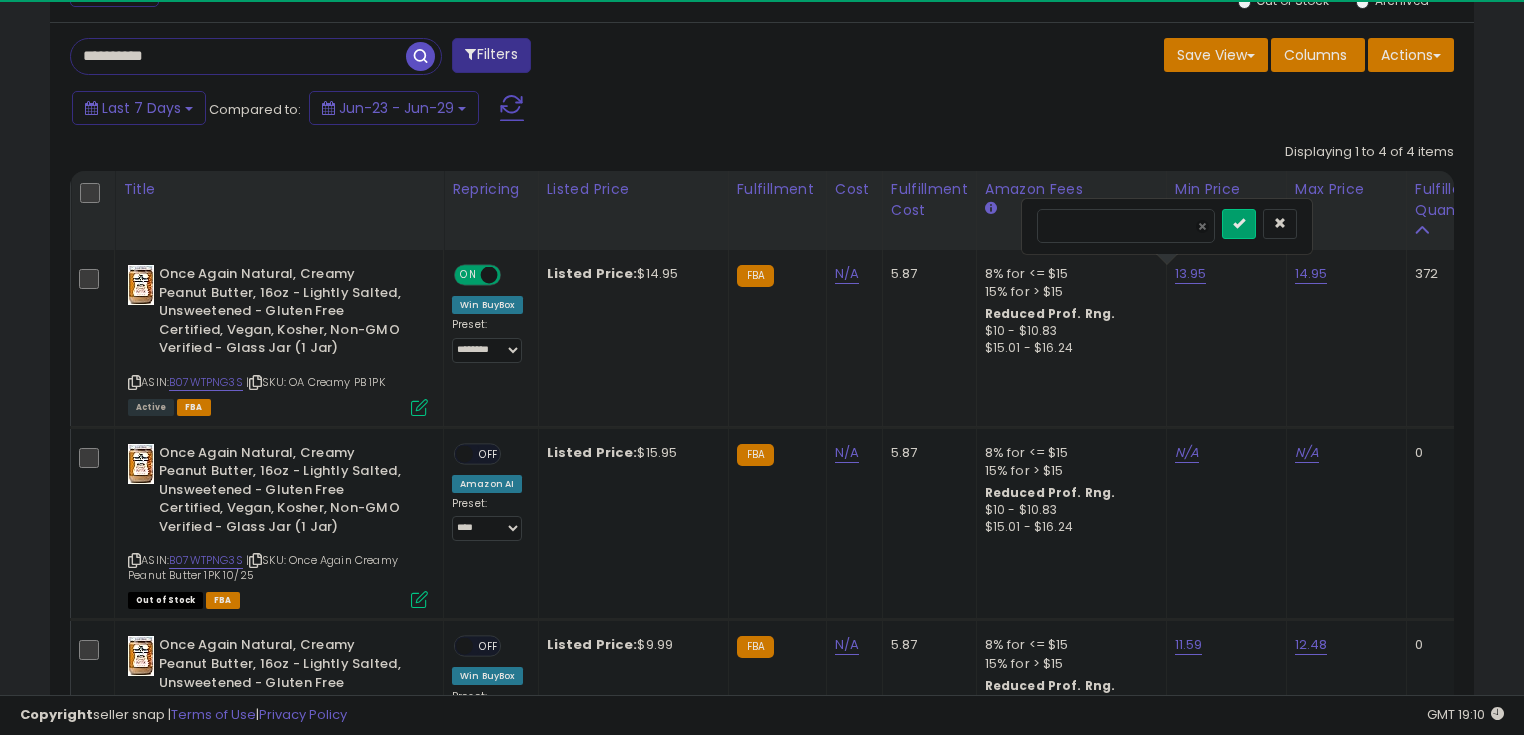 scroll, scrollTop: 999589, scrollLeft: 999175, axis: both 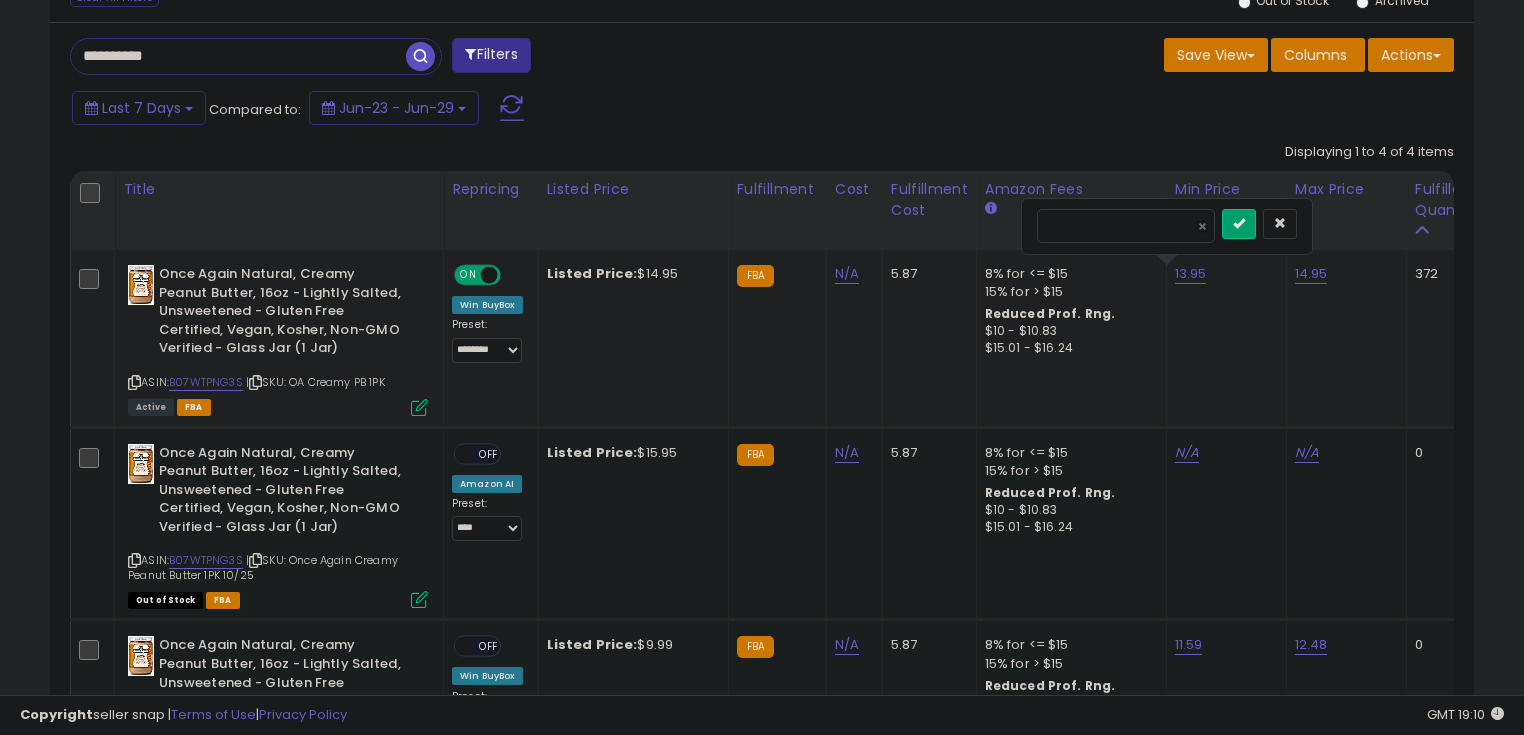 click on "*****" at bounding box center (1126, 226) 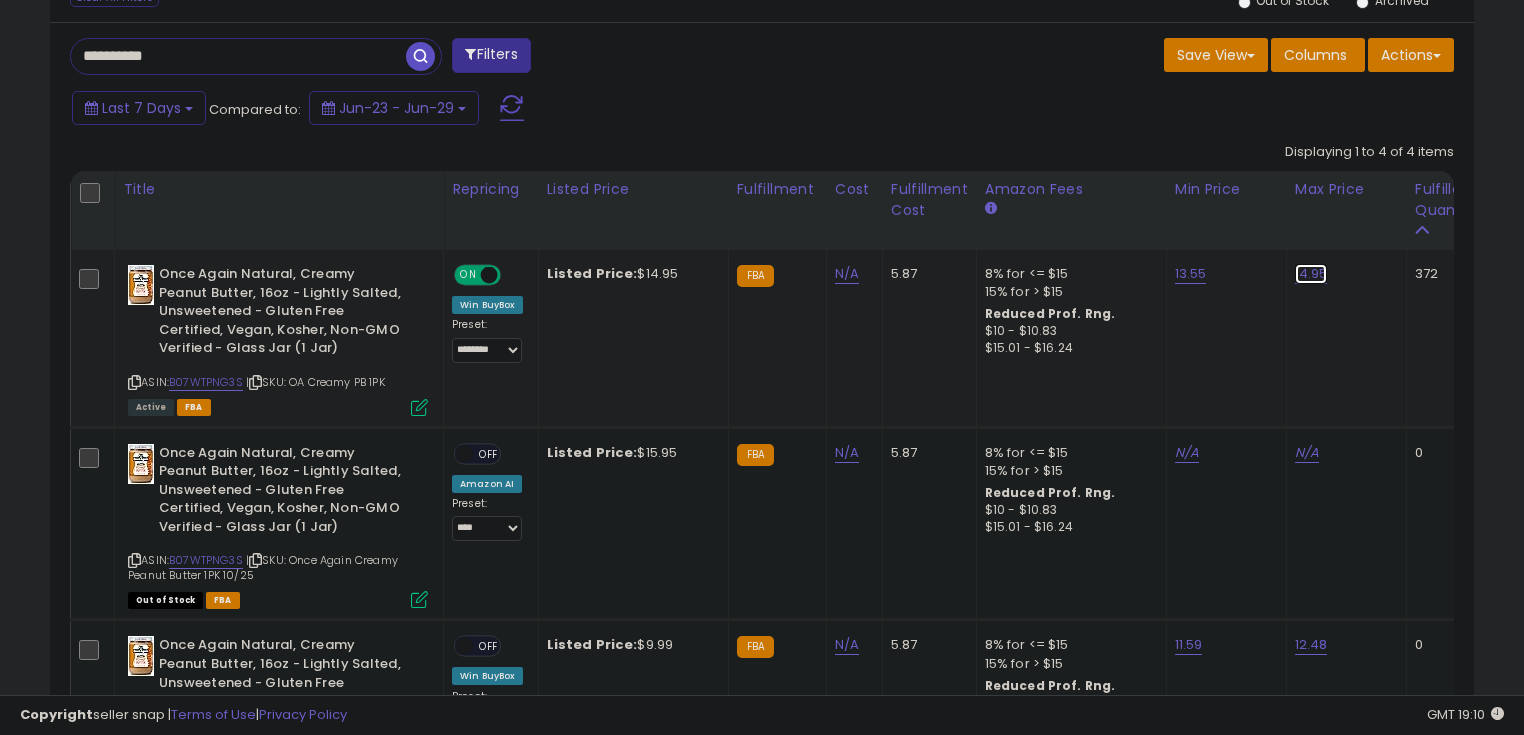 click on "14.95" at bounding box center (1311, 274) 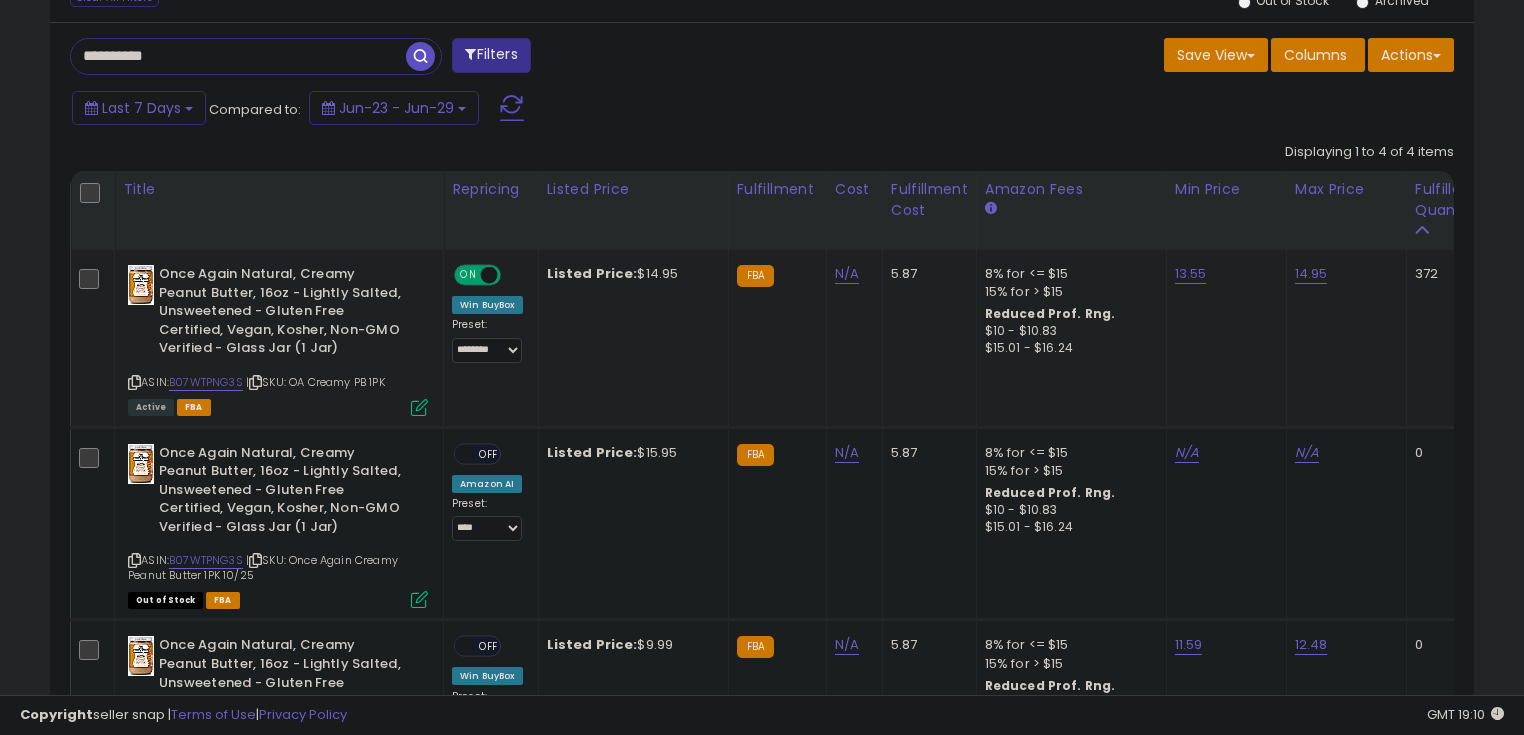 scroll, scrollTop: 0, scrollLeft: 49, axis: horizontal 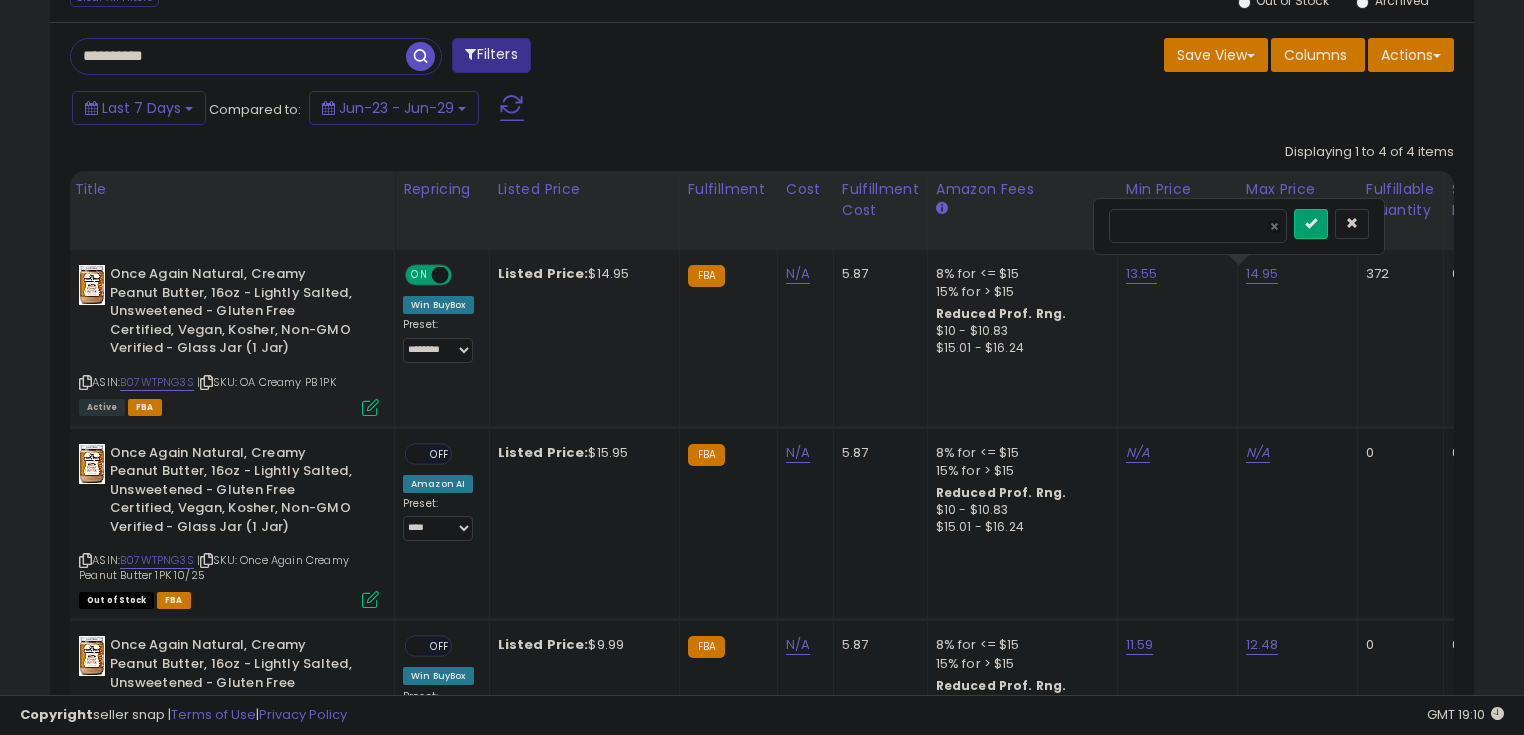 click on "*****" at bounding box center (1198, 226) 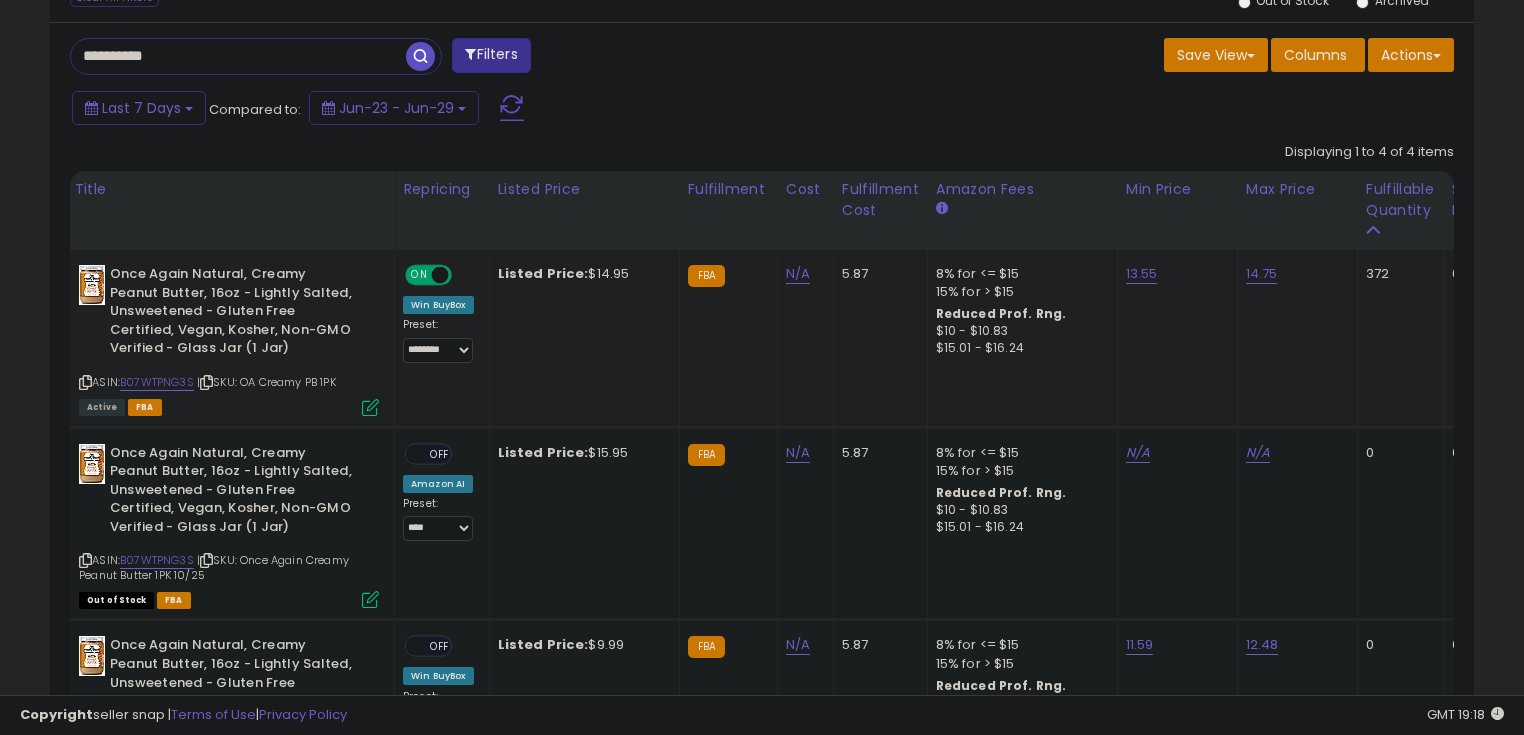 click on "**********" at bounding box center (238, 56) 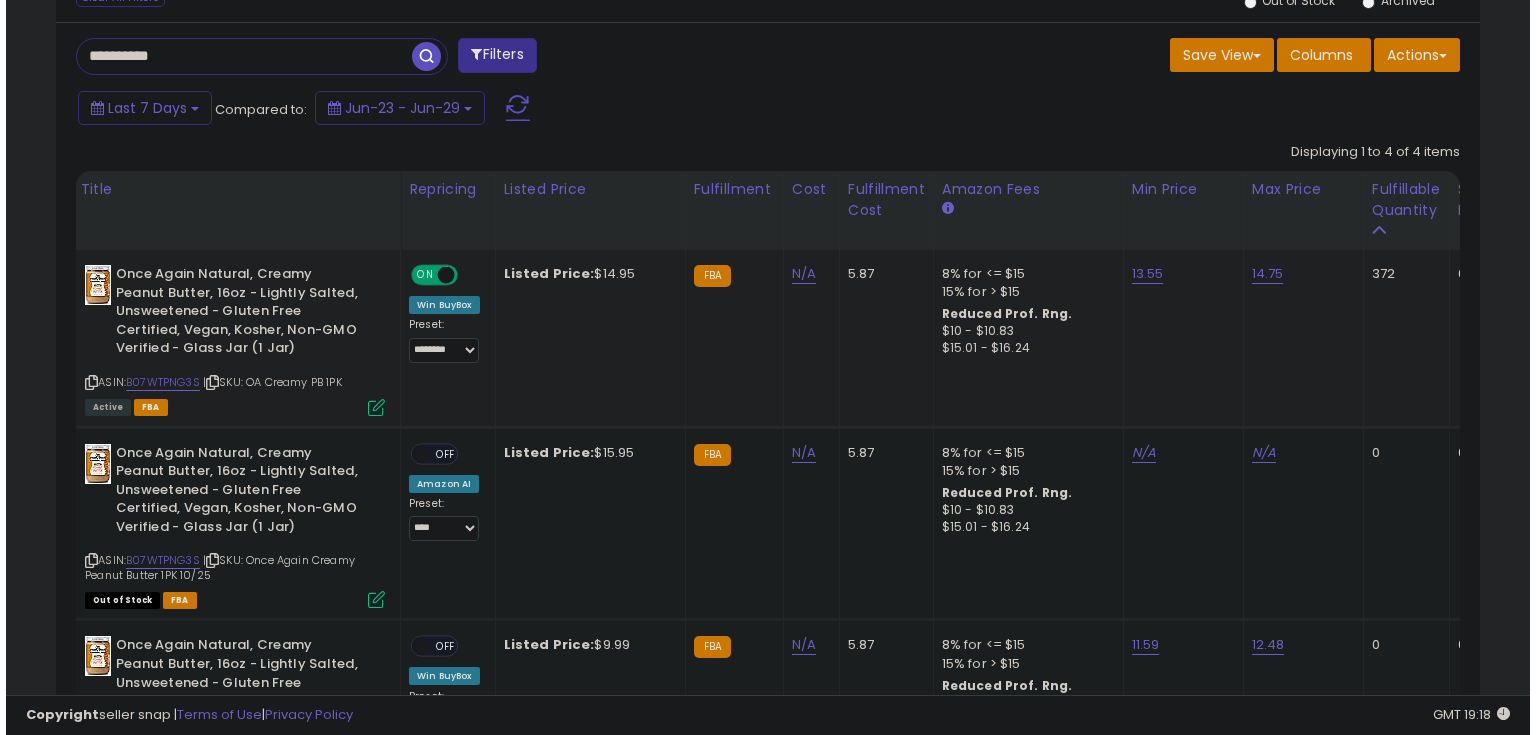 scroll, scrollTop: 480, scrollLeft: 0, axis: vertical 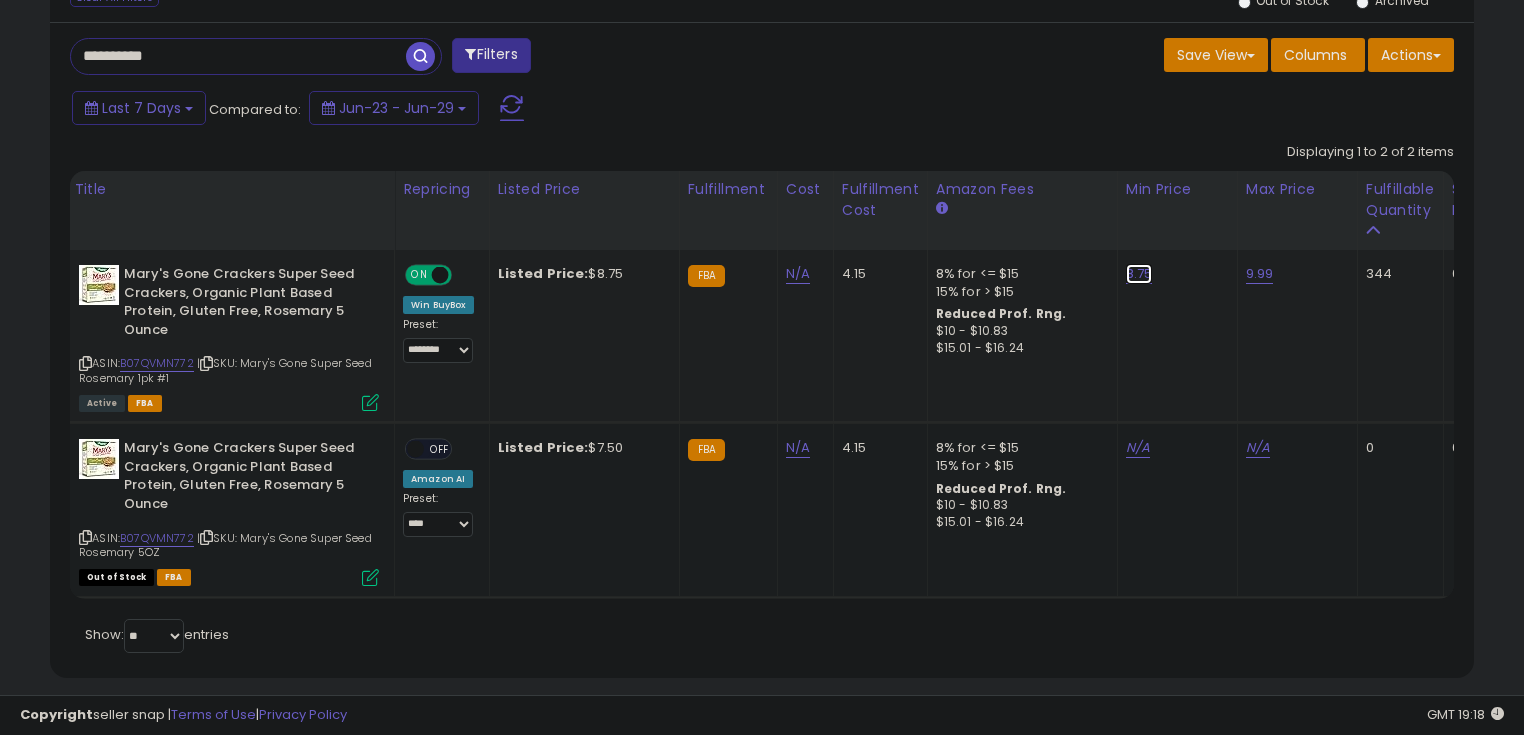click on "8.75" at bounding box center (1139, 274) 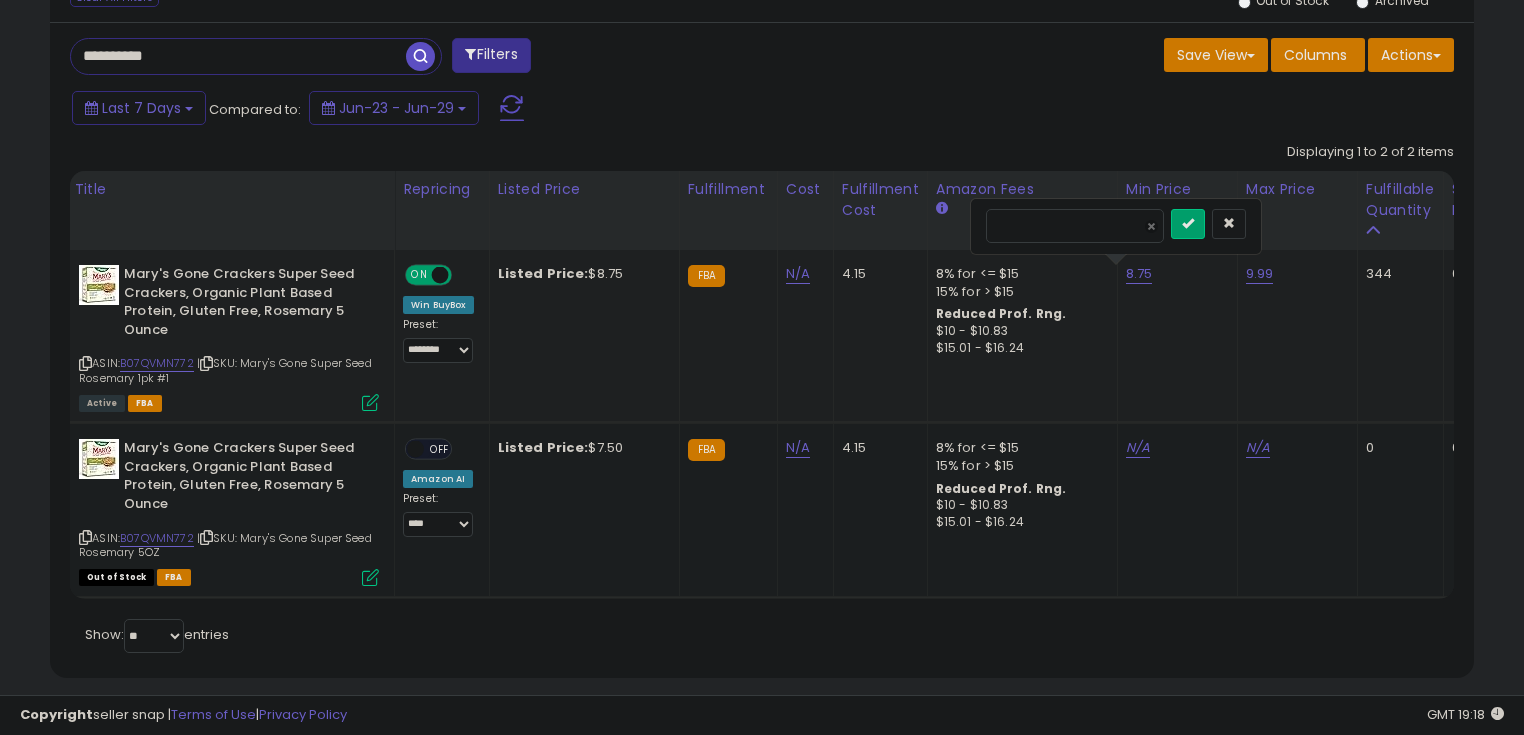drag, startPoint x: 1000, startPoint y: 222, endPoint x: 1050, endPoint y: 217, distance: 50.24938 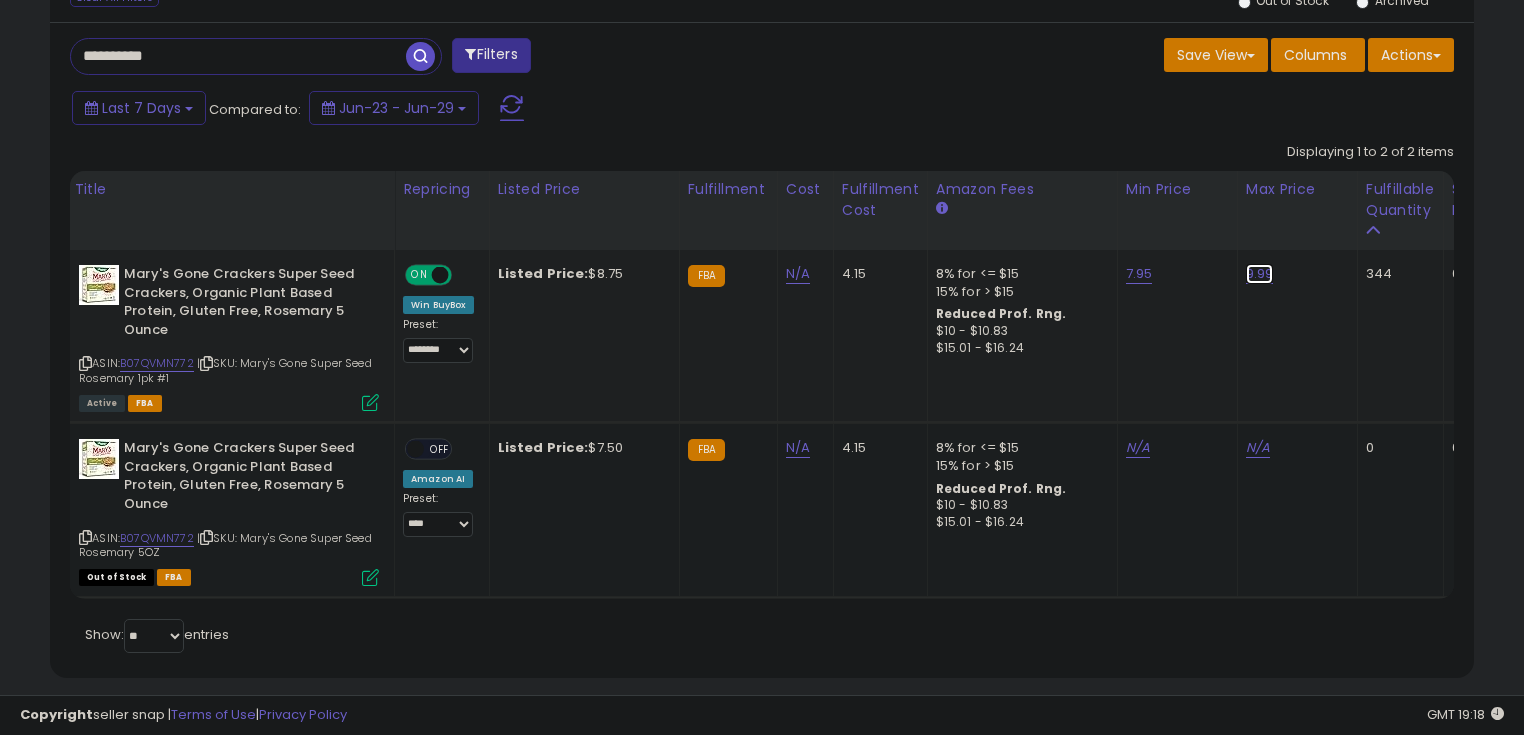 click on "9.99" at bounding box center [1260, 274] 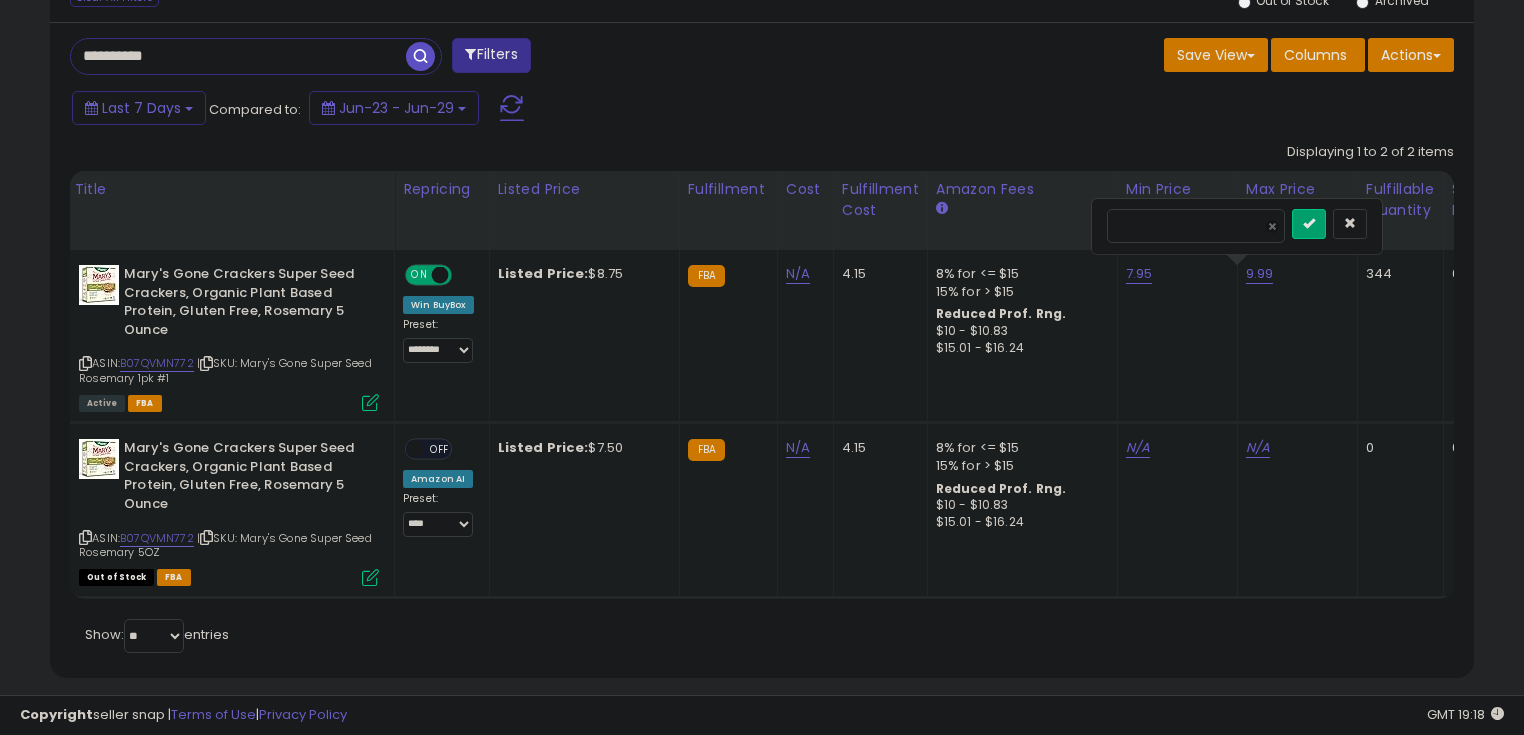 drag, startPoint x: 1117, startPoint y: 212, endPoint x: 1072, endPoint y: 211, distance: 45.01111 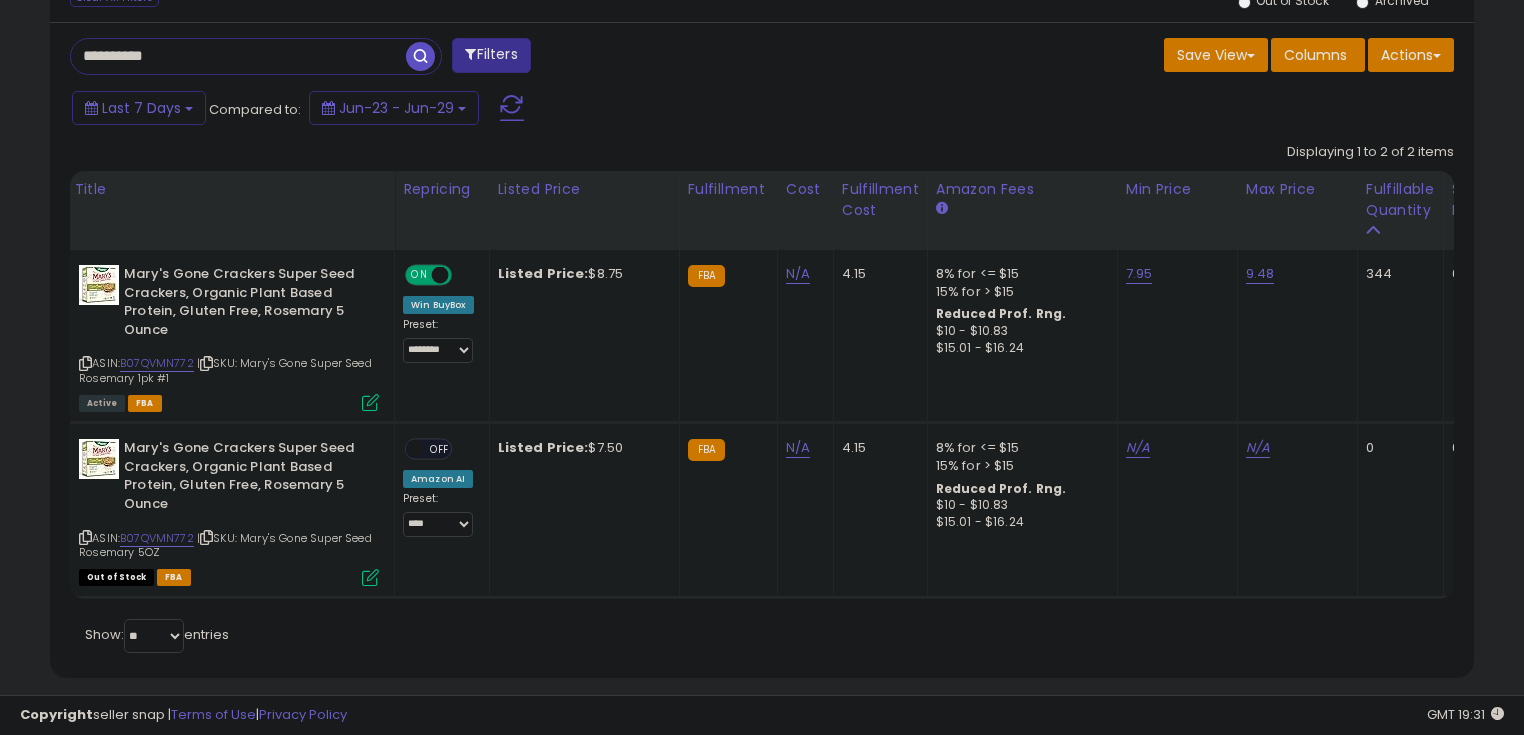 click on "**********" at bounding box center [238, 56] 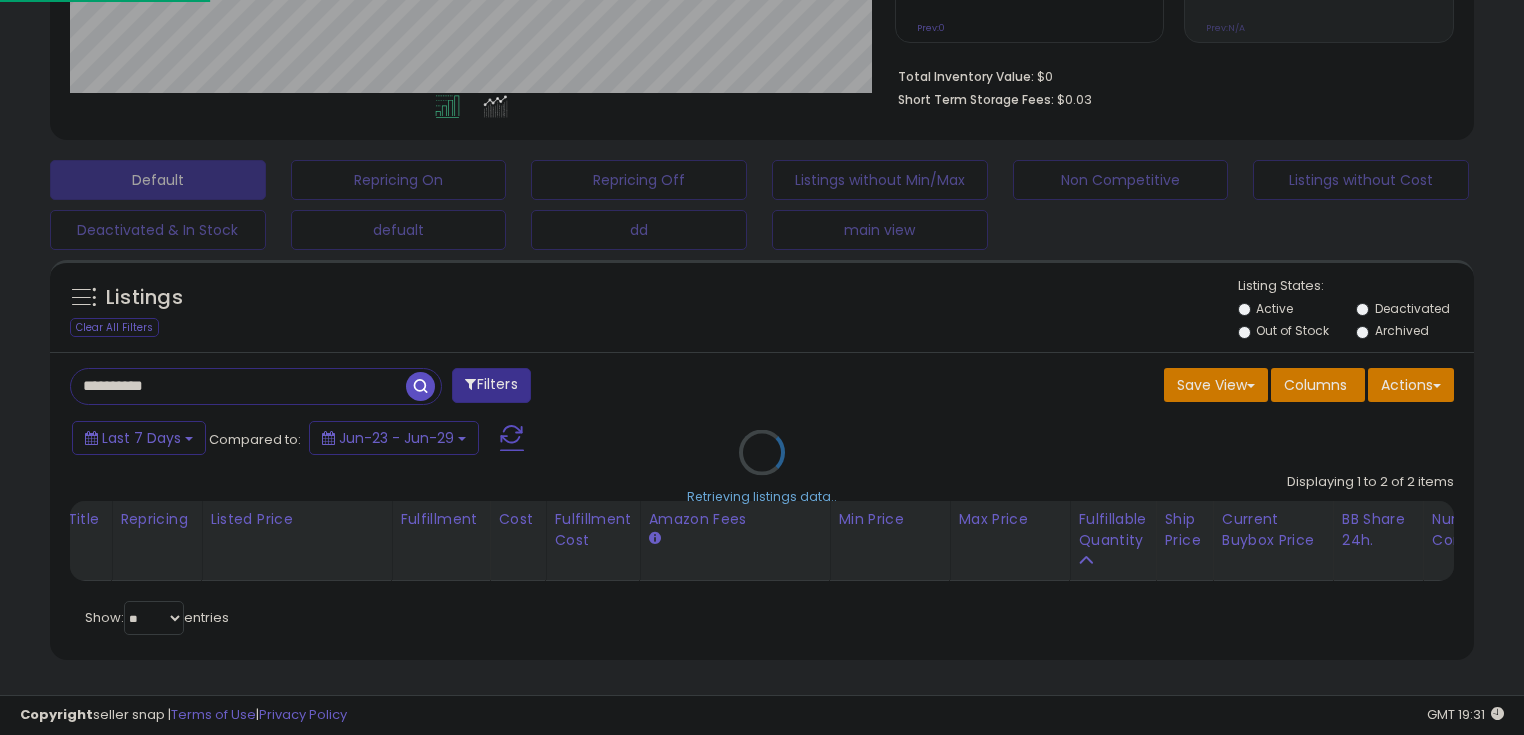 scroll, scrollTop: 999589, scrollLeft: 999168, axis: both 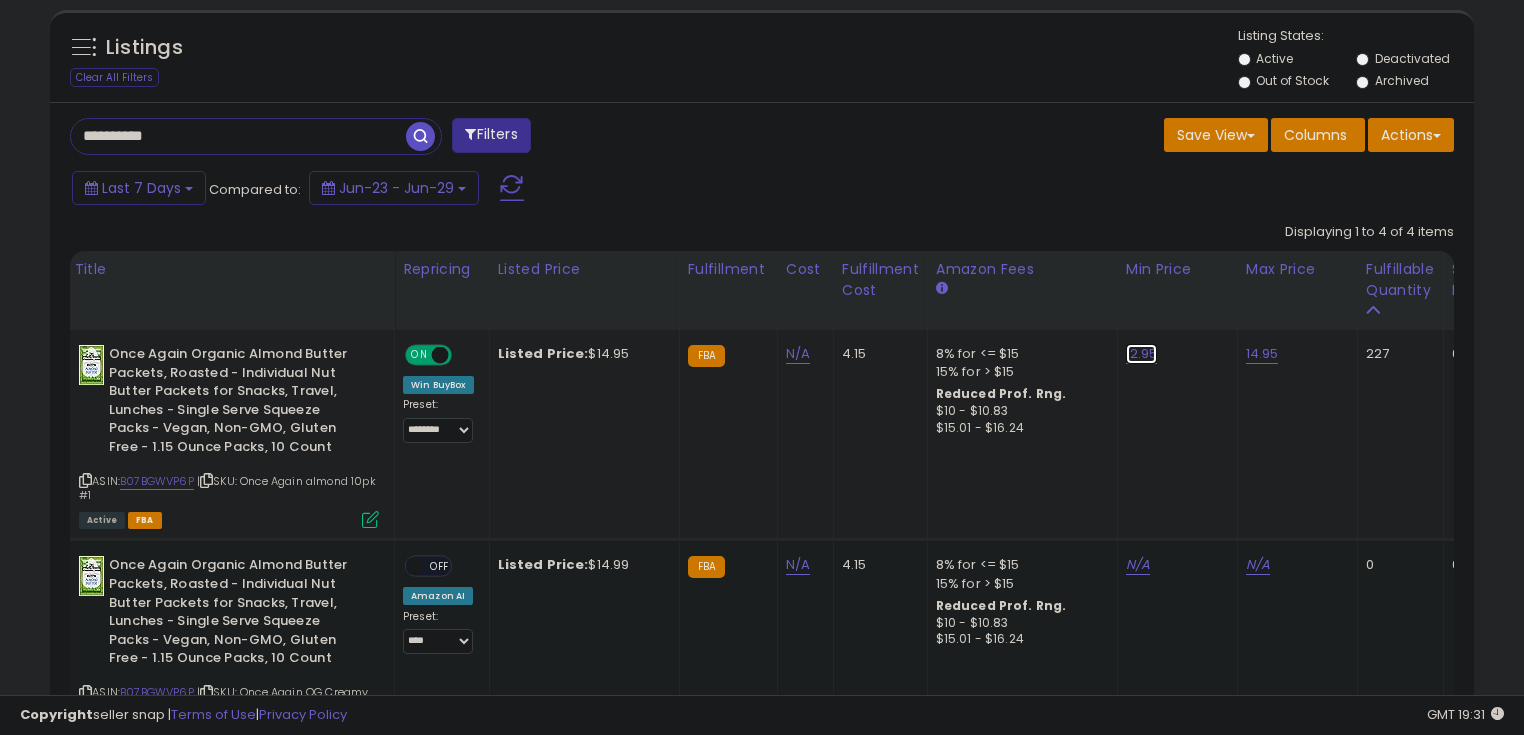 click on "12.95" at bounding box center [1142, 354] 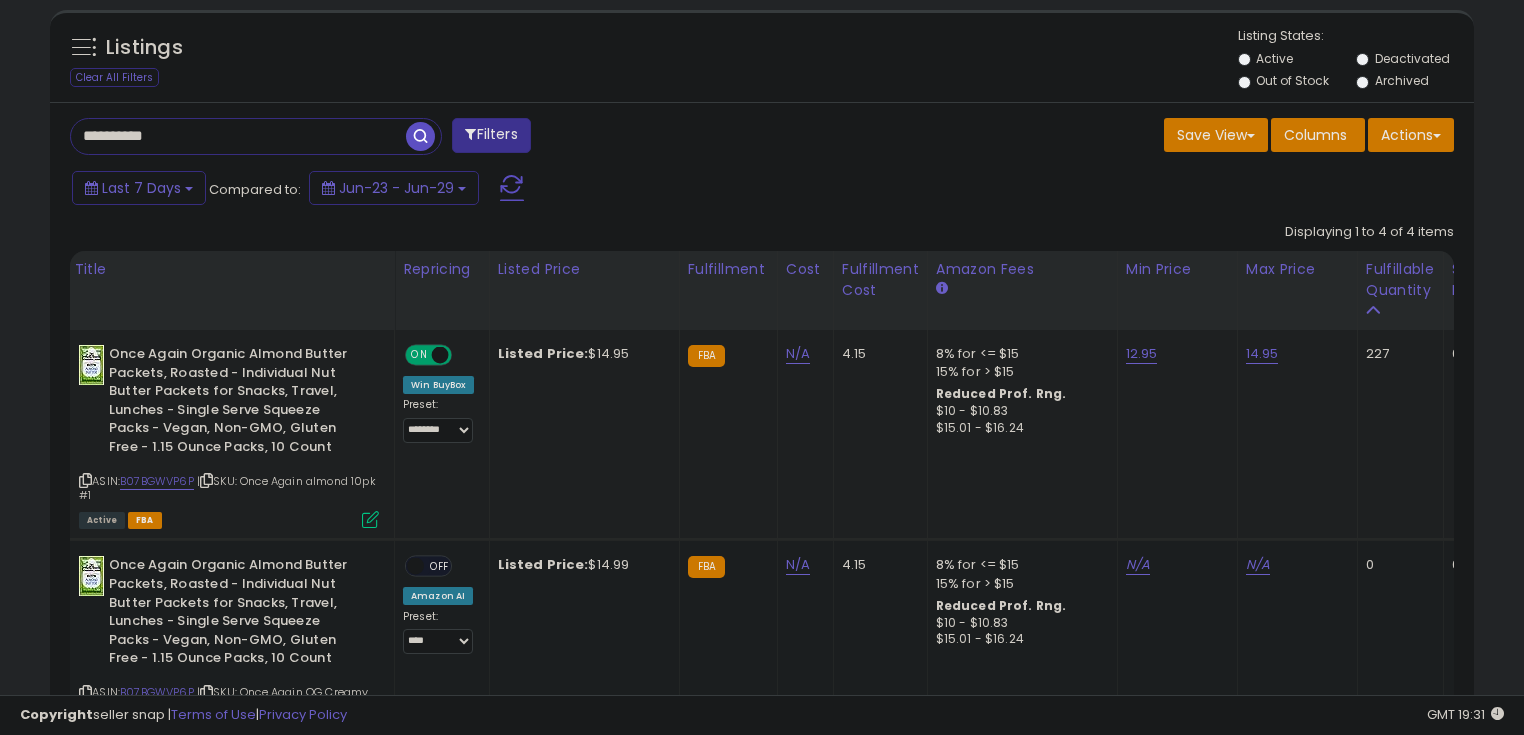 scroll, scrollTop: 999589, scrollLeft: 999175, axis: both 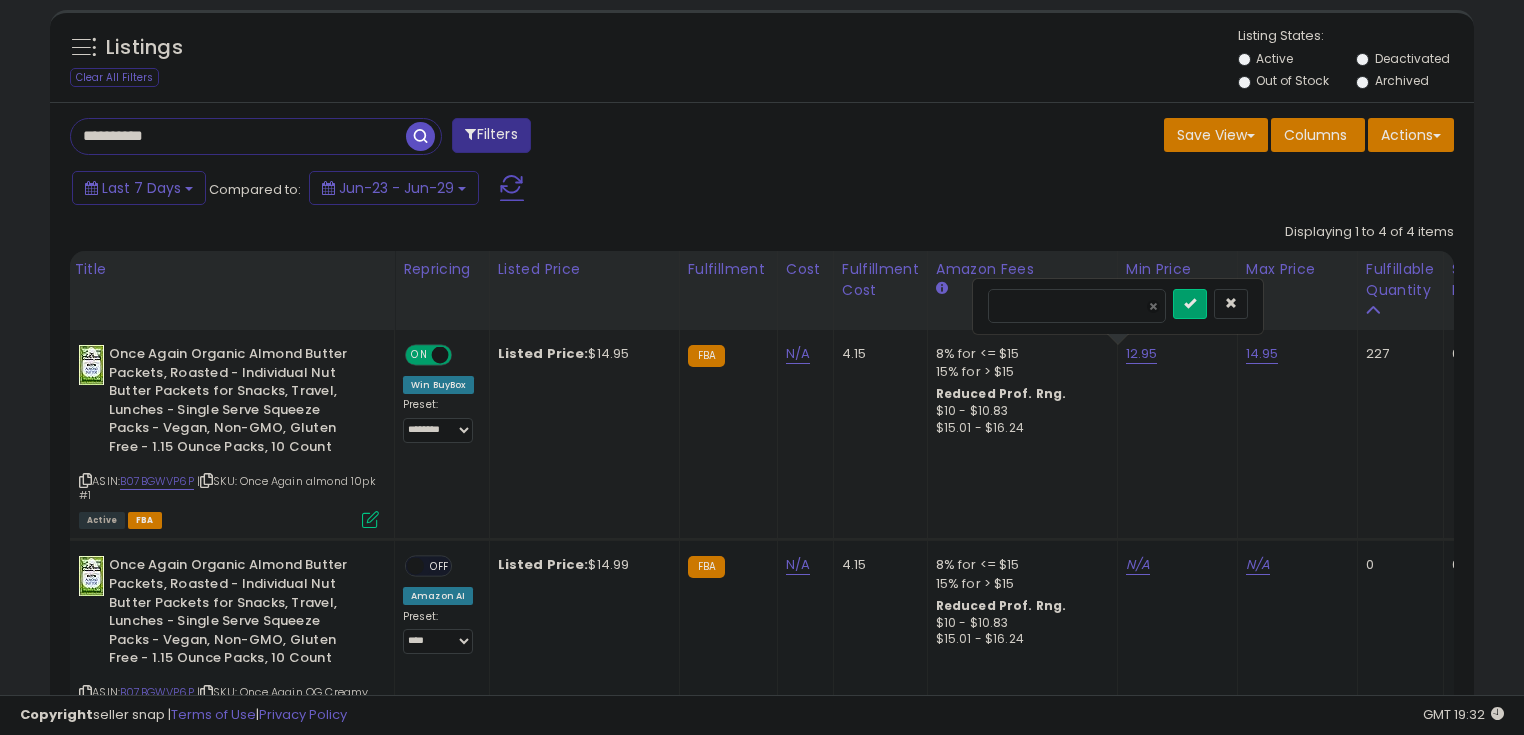click on "*****" at bounding box center (1077, 306) 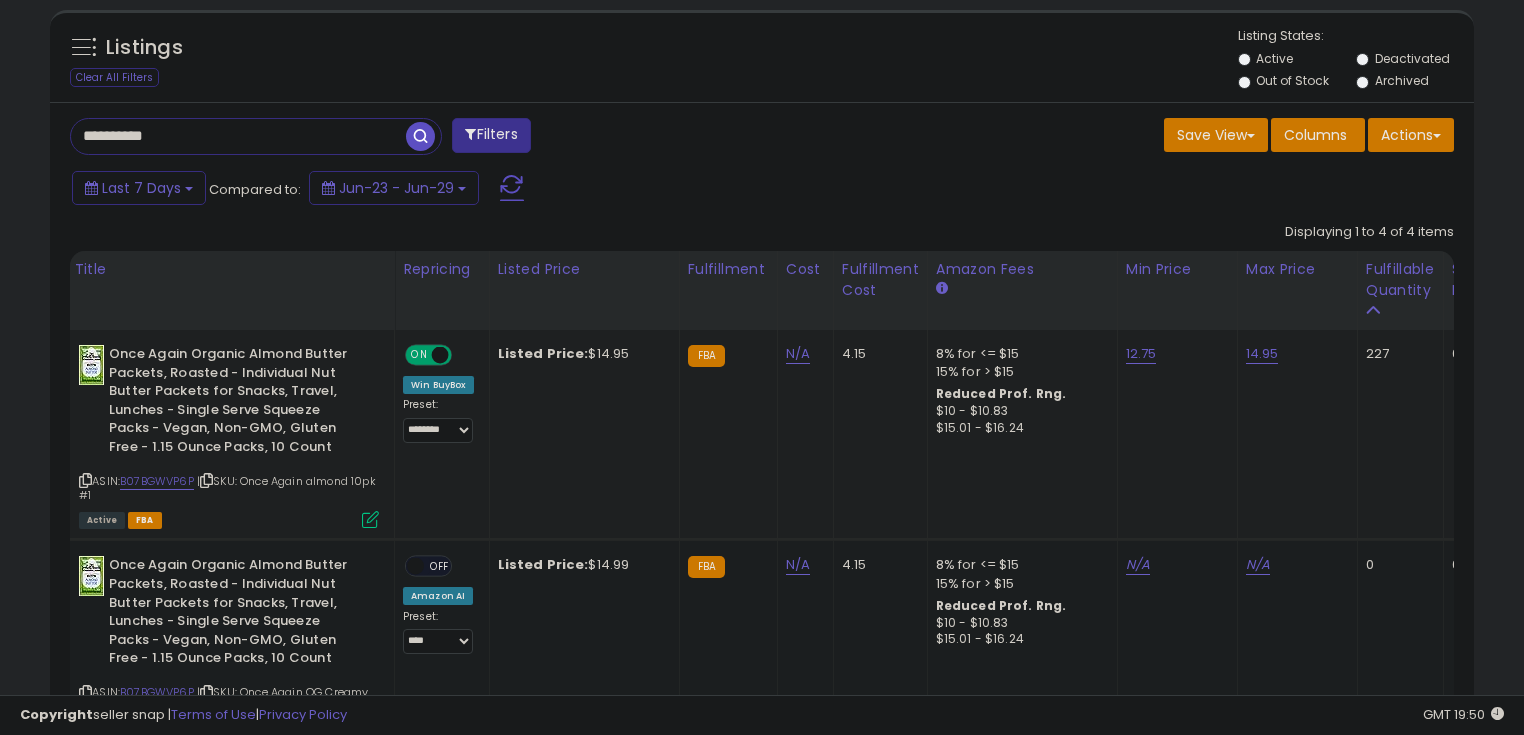 click on "**********" at bounding box center (238, 136) 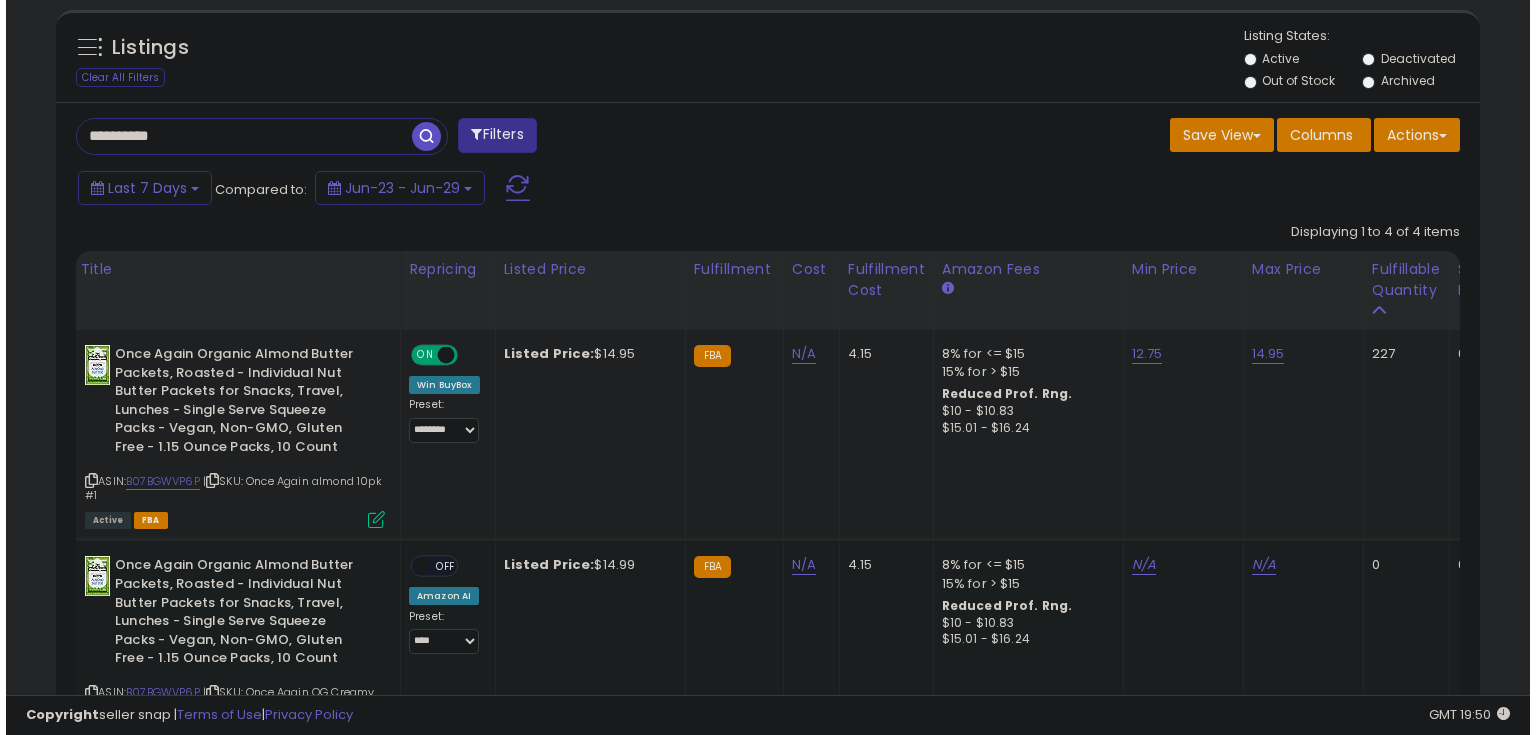 scroll, scrollTop: 480, scrollLeft: 0, axis: vertical 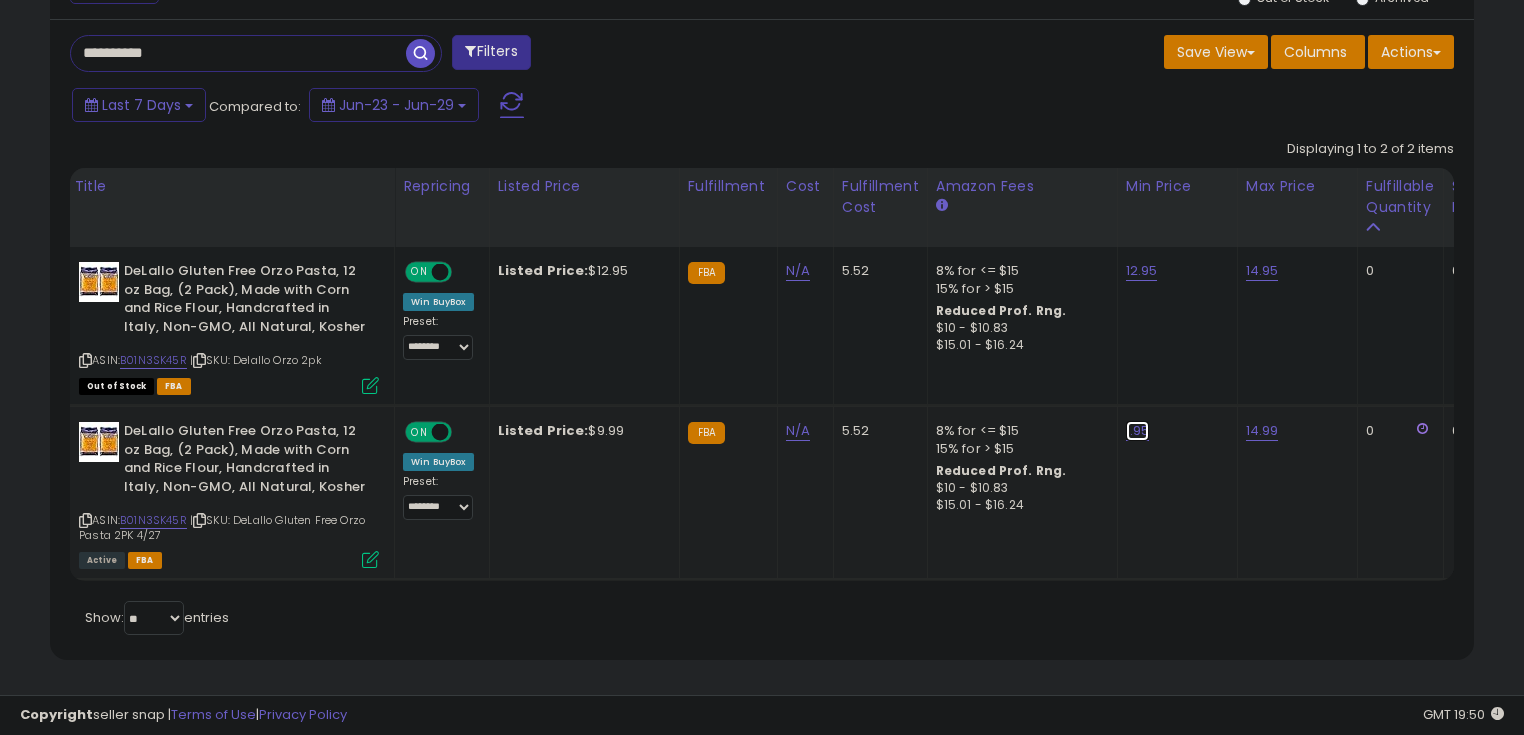click on "1.95" at bounding box center (1142, 271) 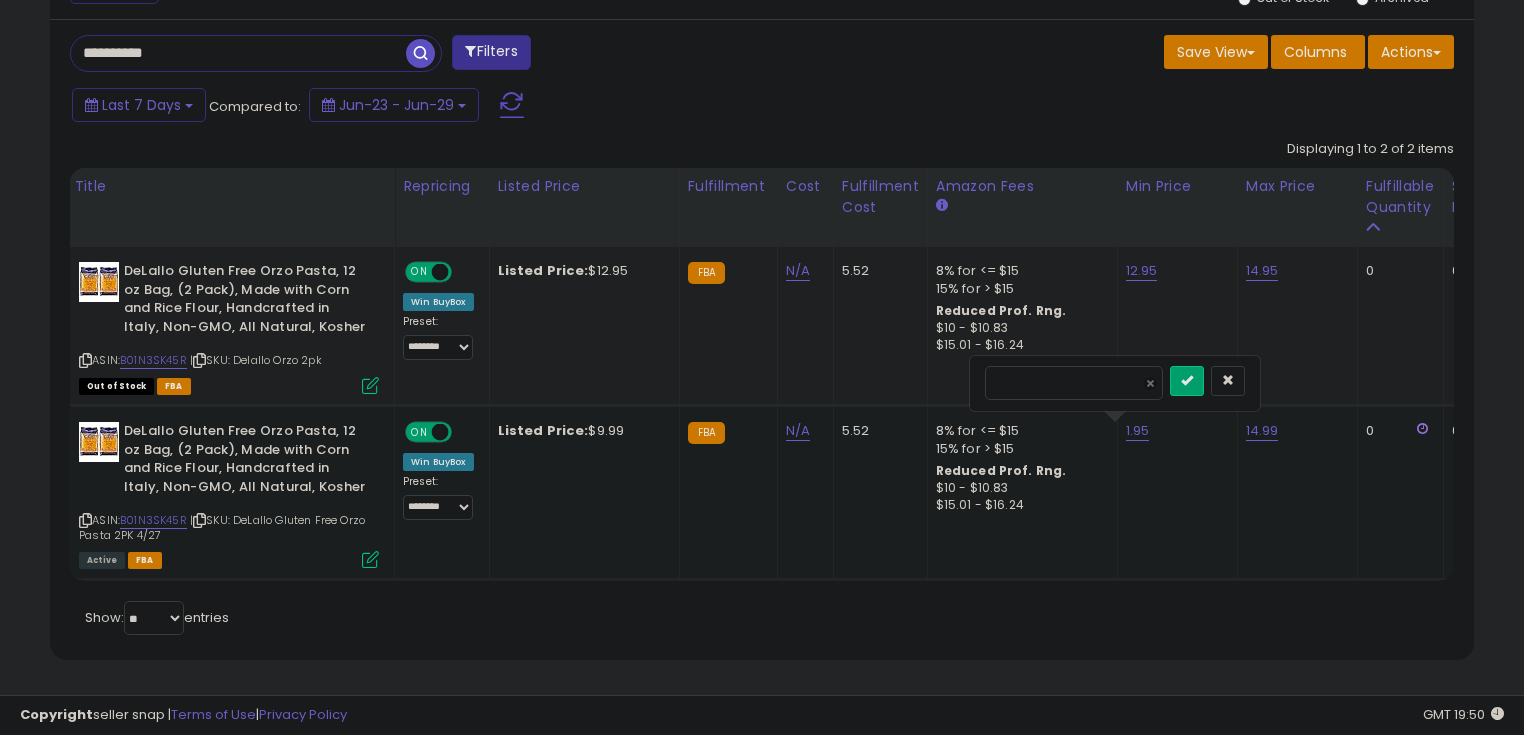 drag, startPoint x: 1019, startPoint y: 371, endPoint x: 923, endPoint y: 368, distance: 96.04687 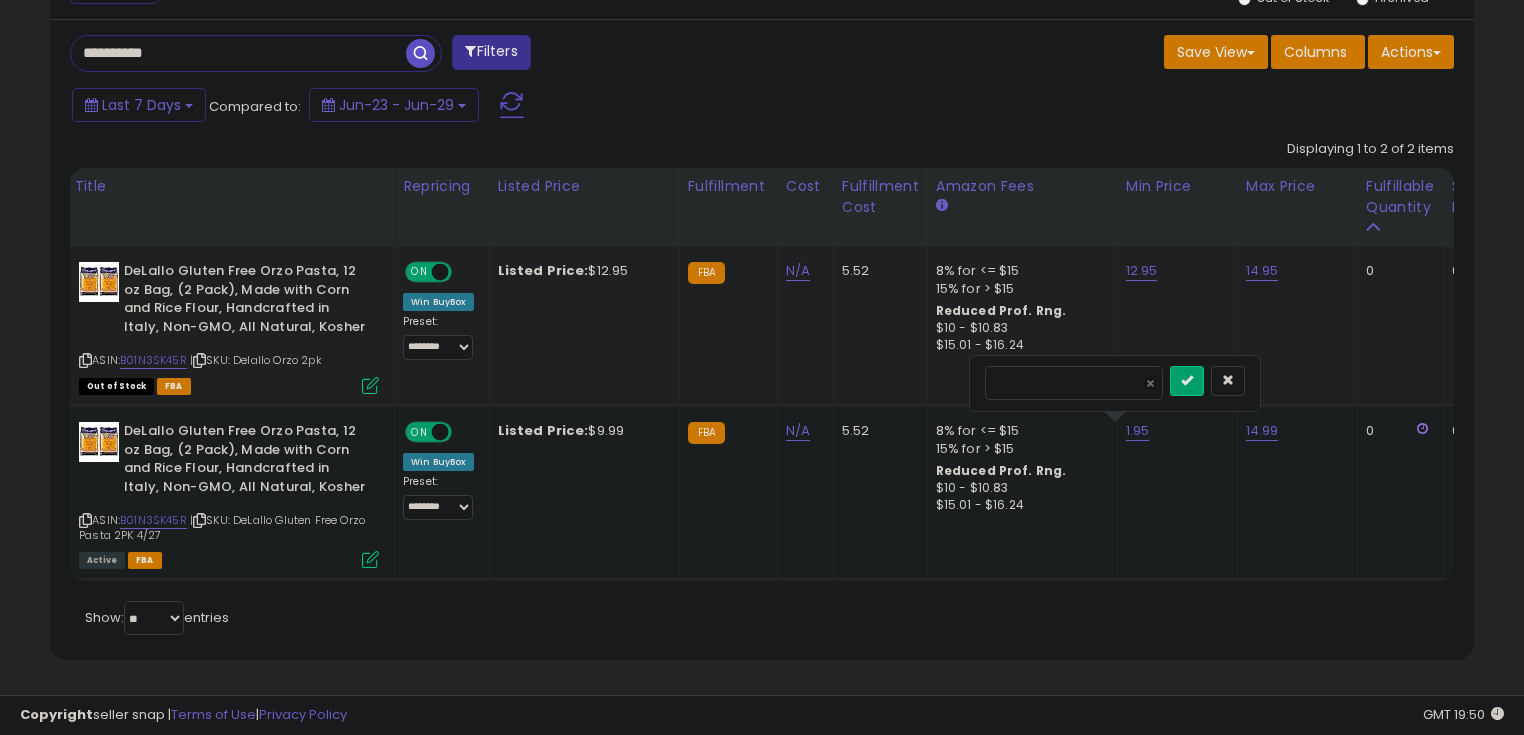 click at bounding box center (1187, 381) 